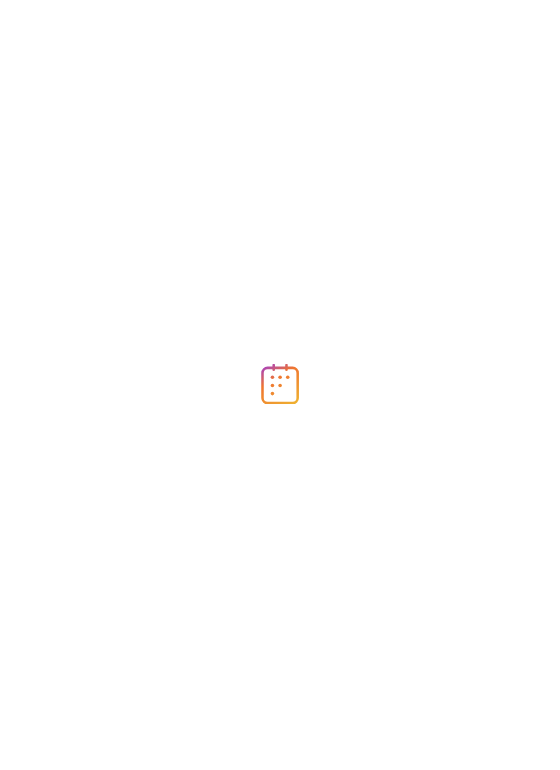 scroll, scrollTop: 0, scrollLeft: 0, axis: both 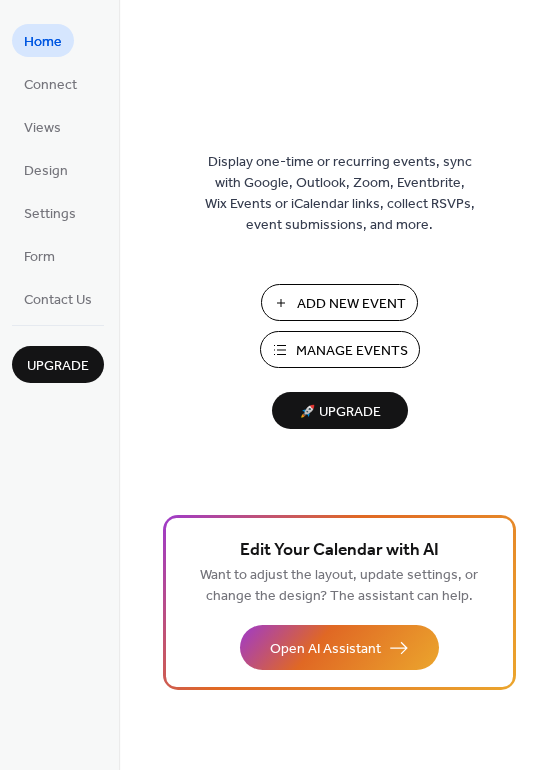click on "Manage Events" at bounding box center (352, 351) 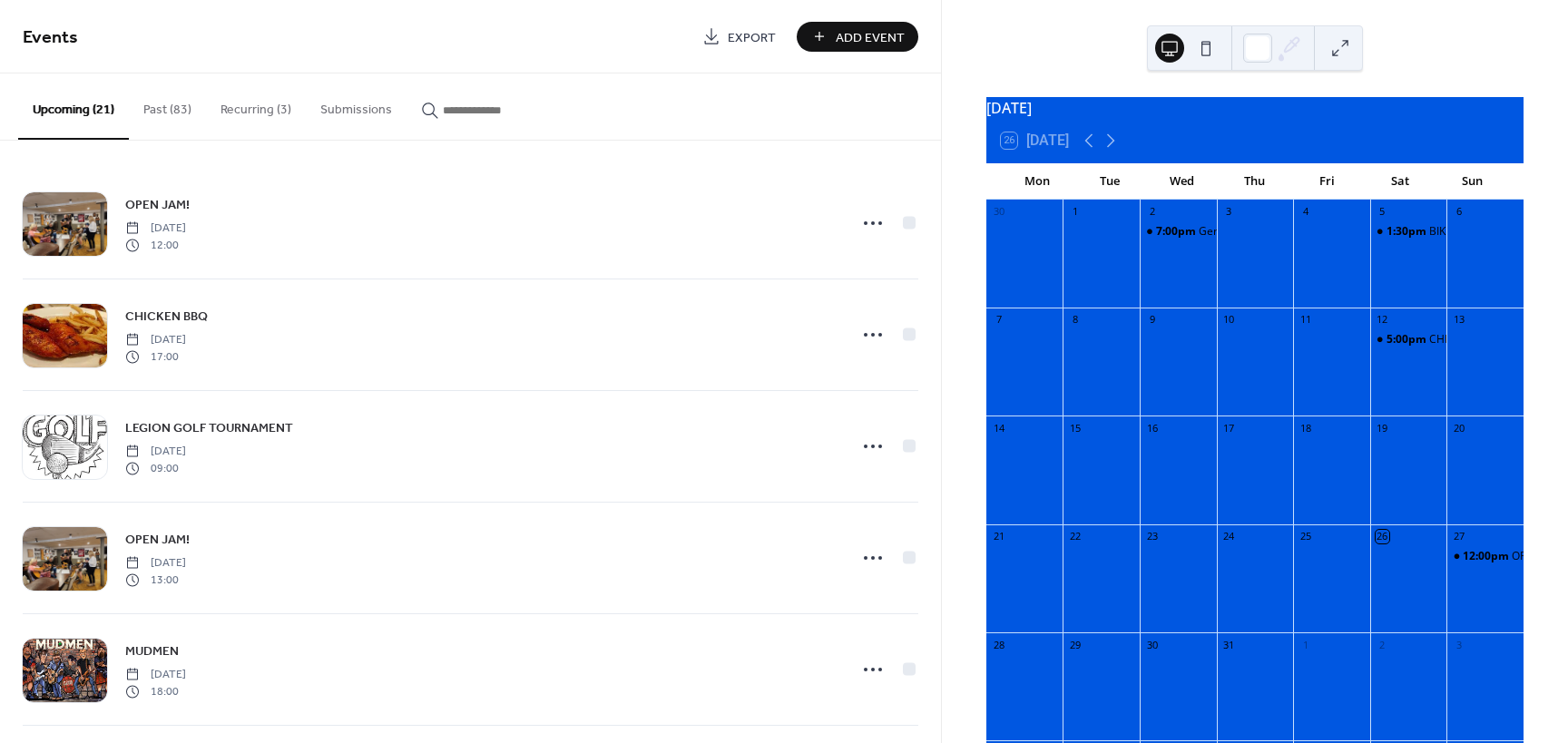 scroll, scrollTop: 0, scrollLeft: 0, axis: both 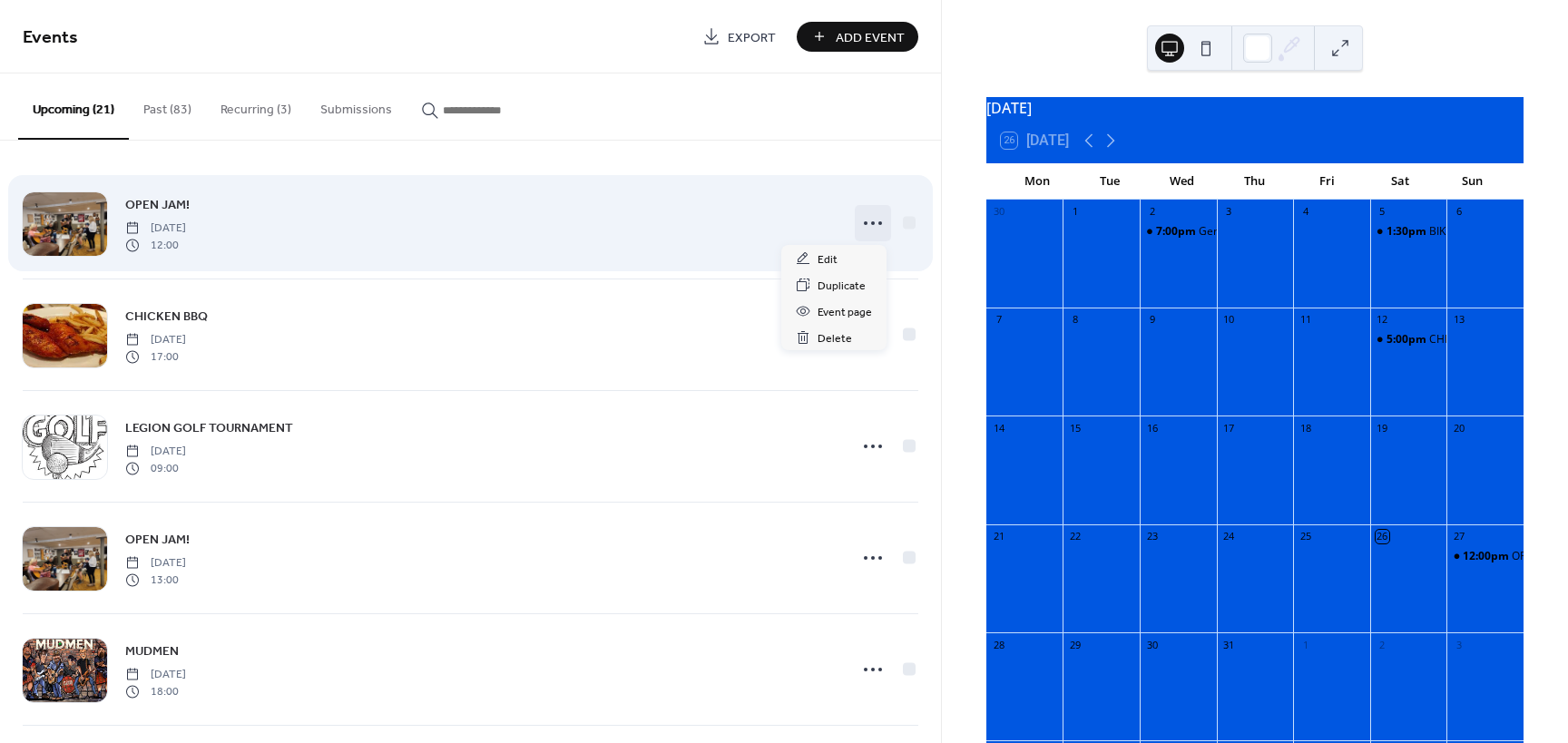 click 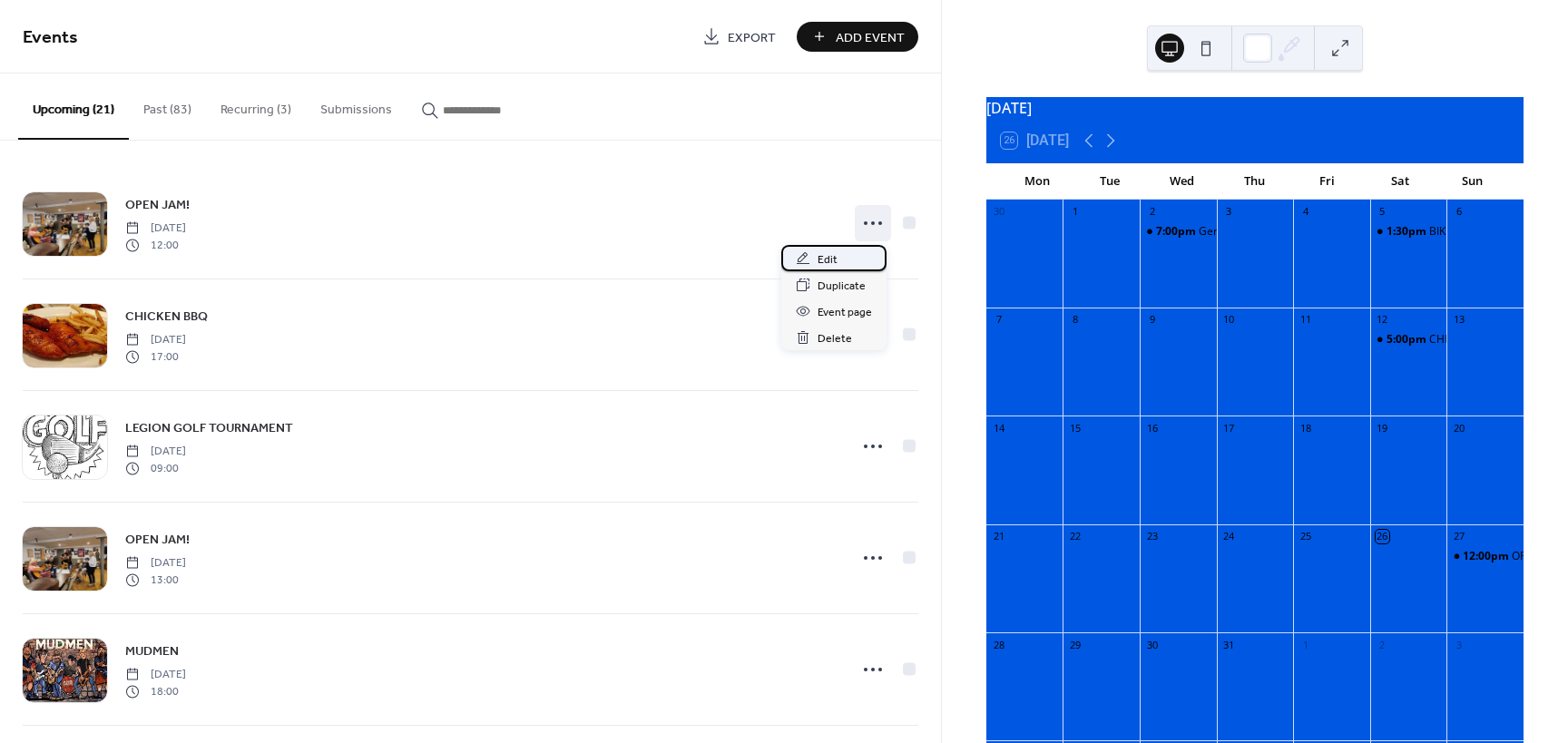 click on "Edit" at bounding box center [834, 258] 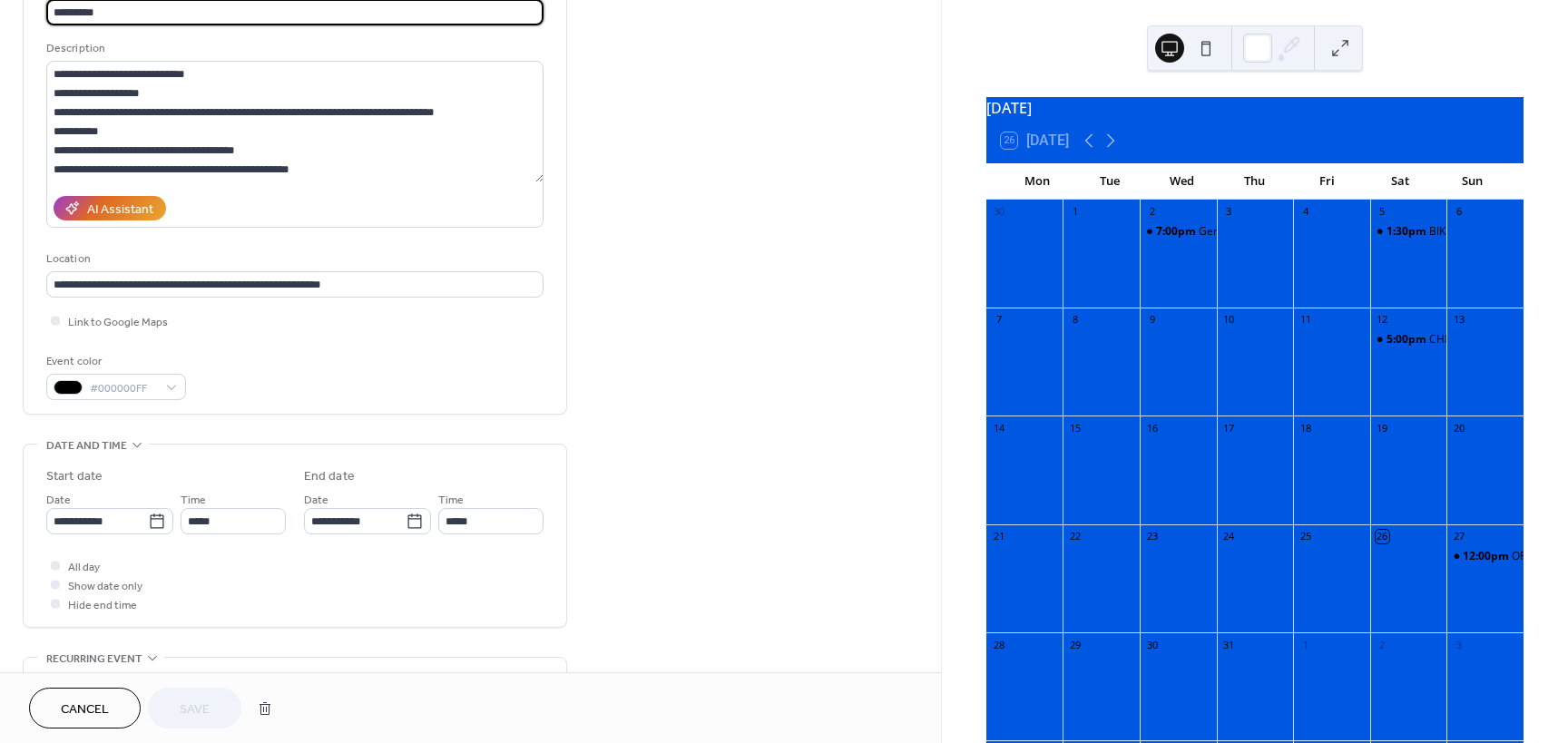 scroll, scrollTop: 181, scrollLeft: 0, axis: vertical 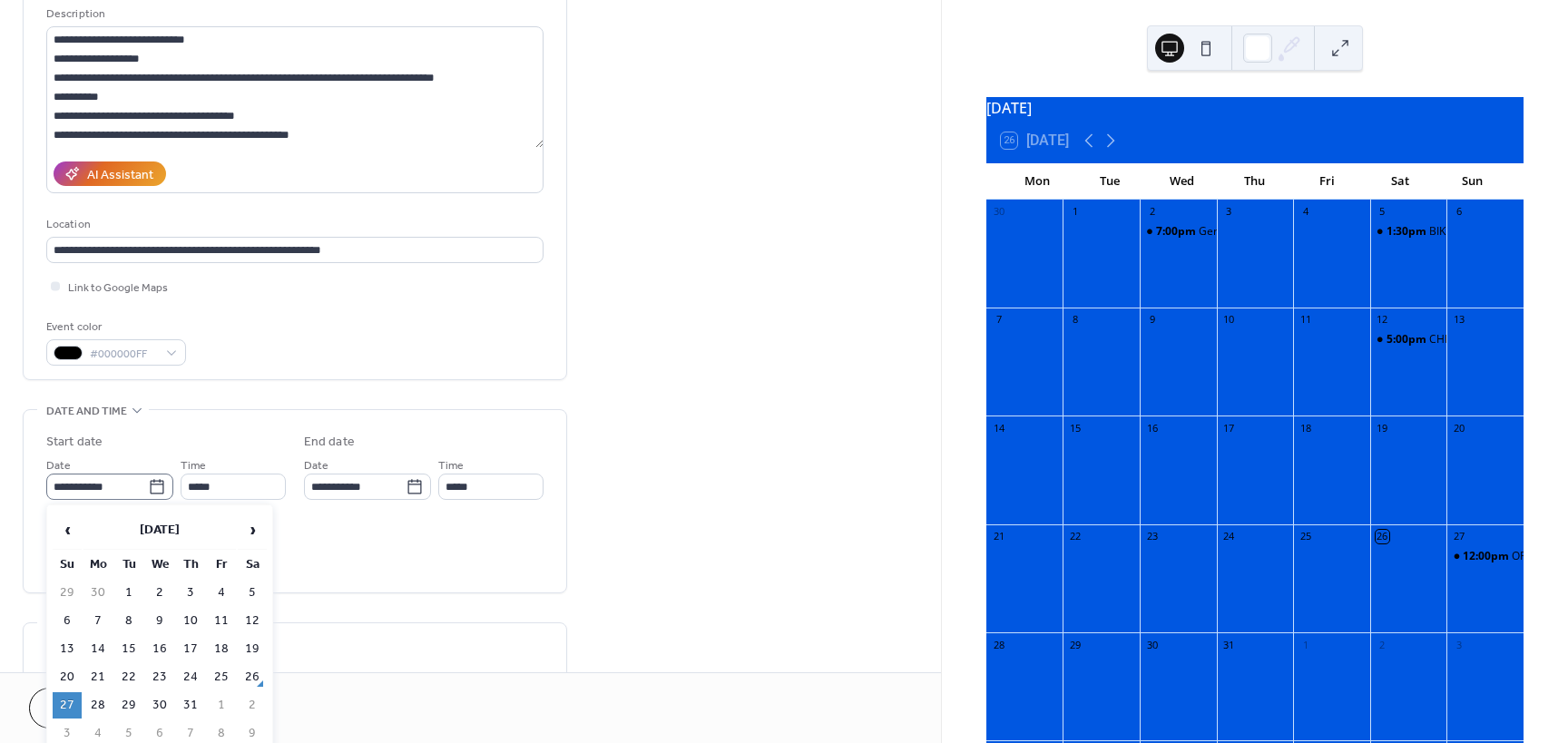click 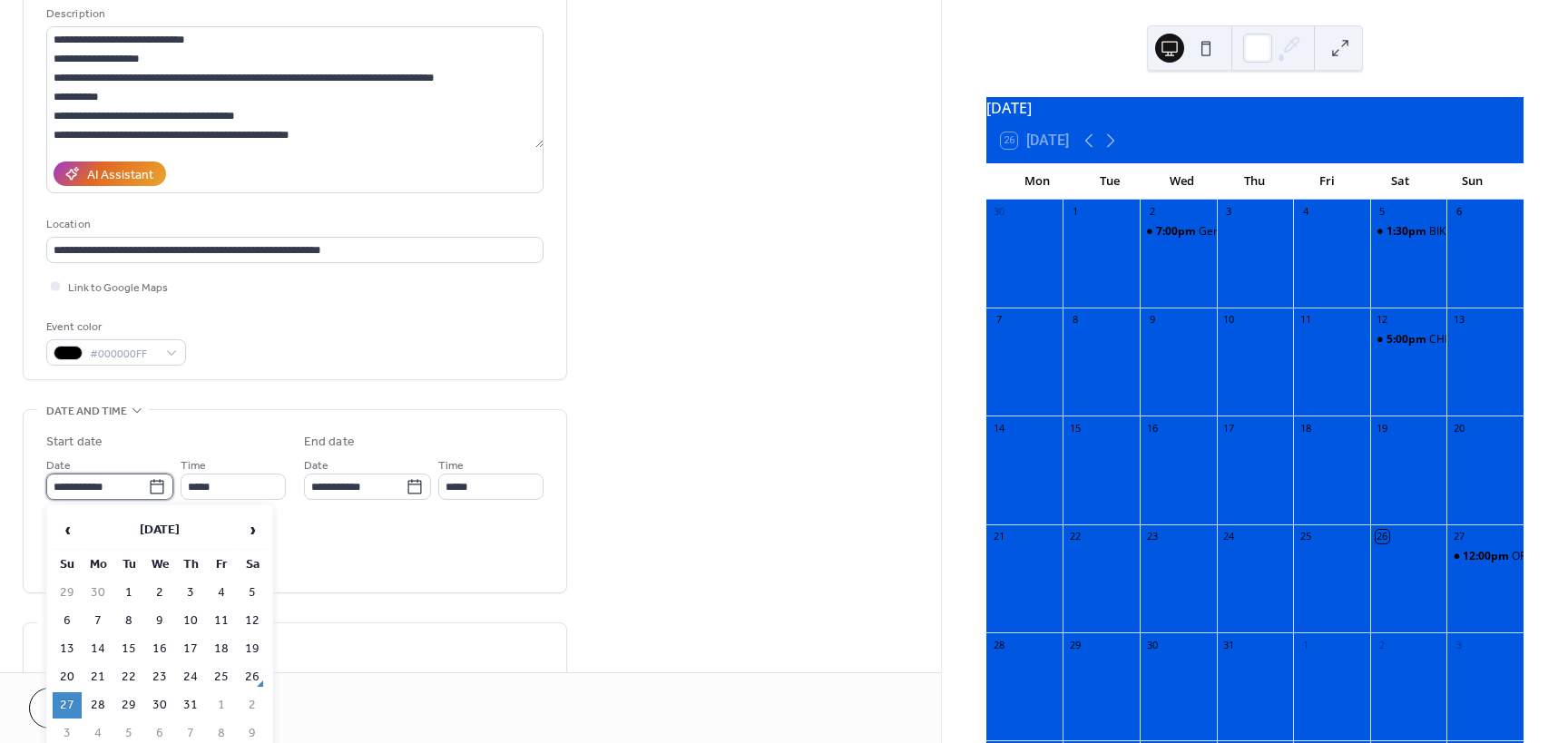 click on "**********" at bounding box center (97, 486) 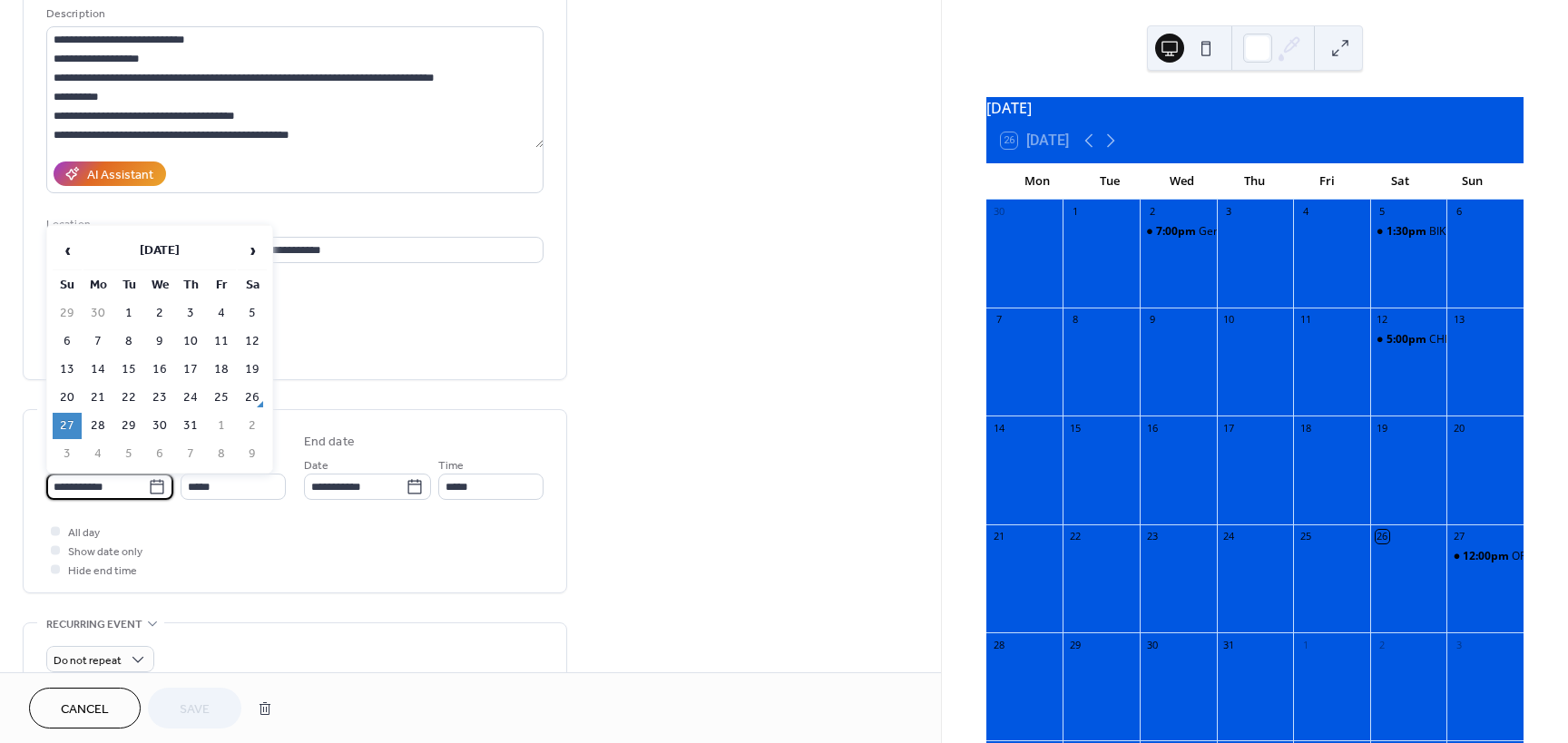 click 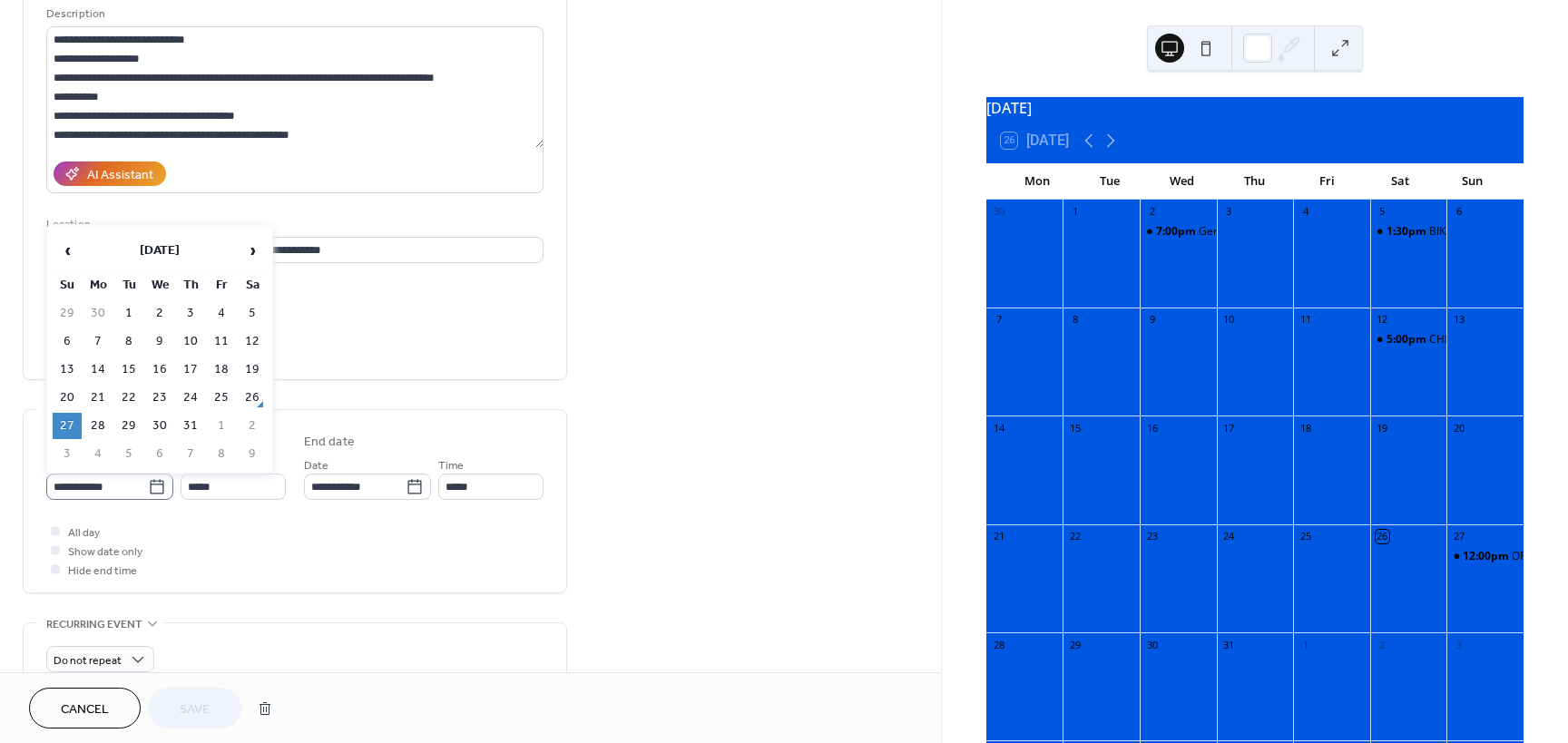 click 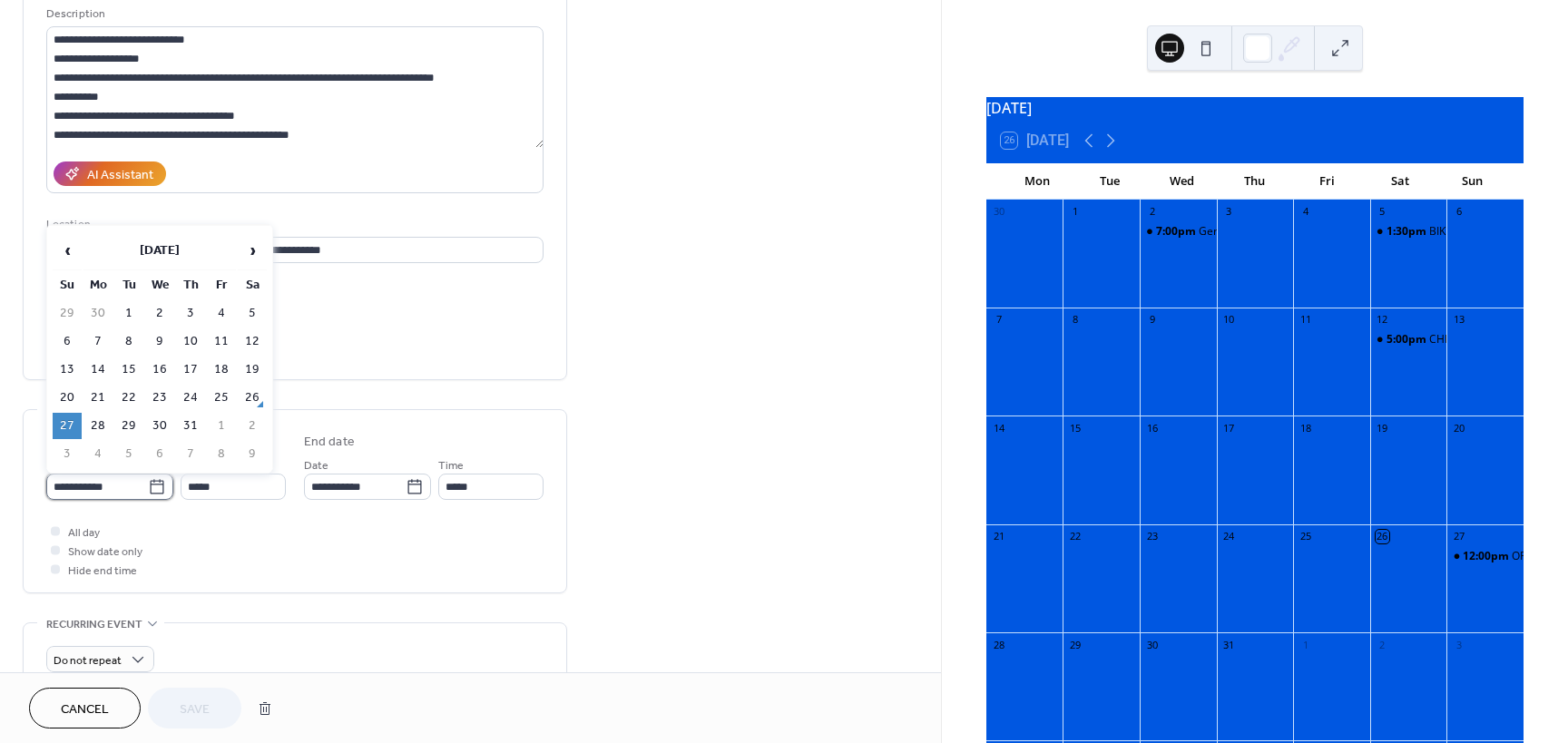 click on "**********" at bounding box center [97, 486] 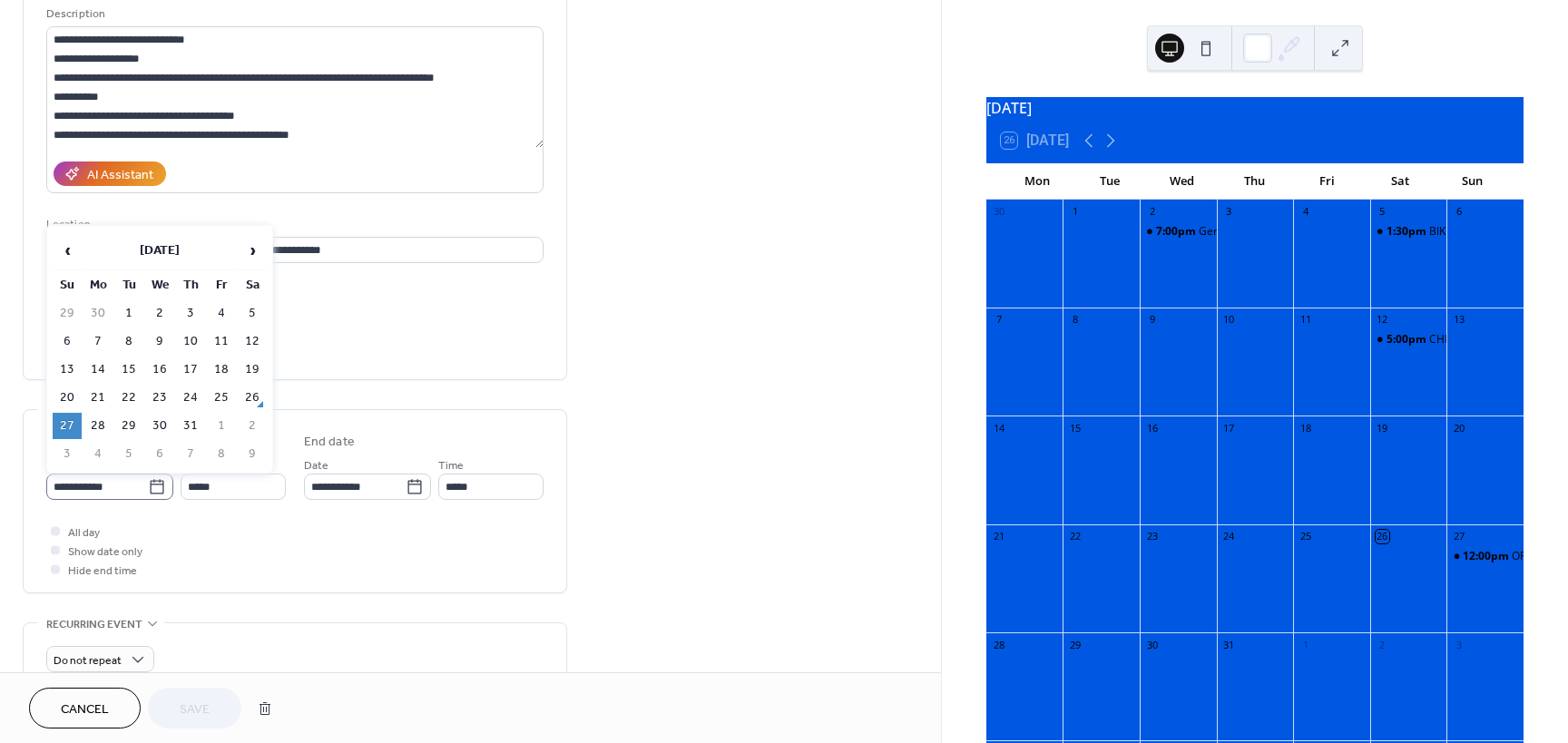click 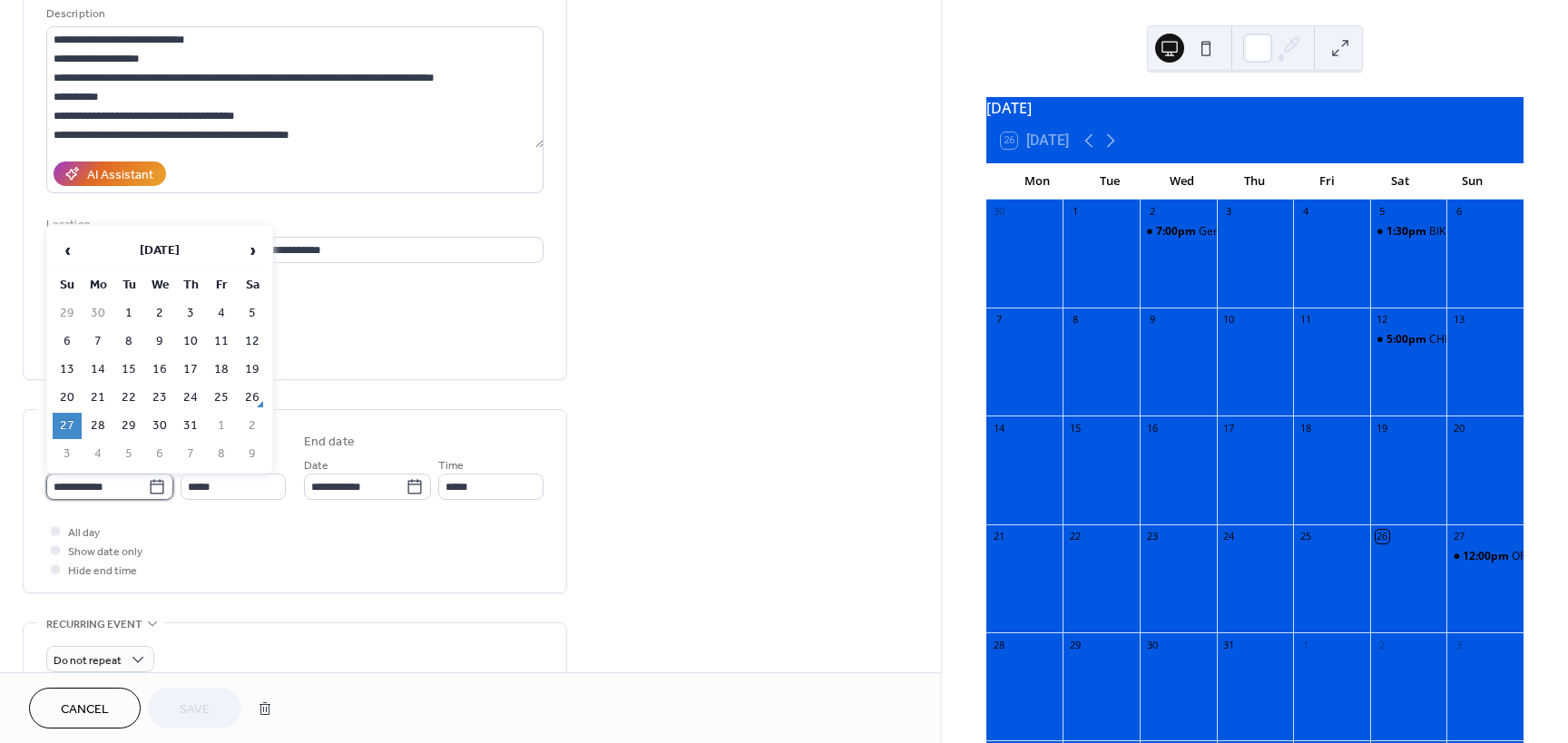 click on "**********" at bounding box center (97, 486) 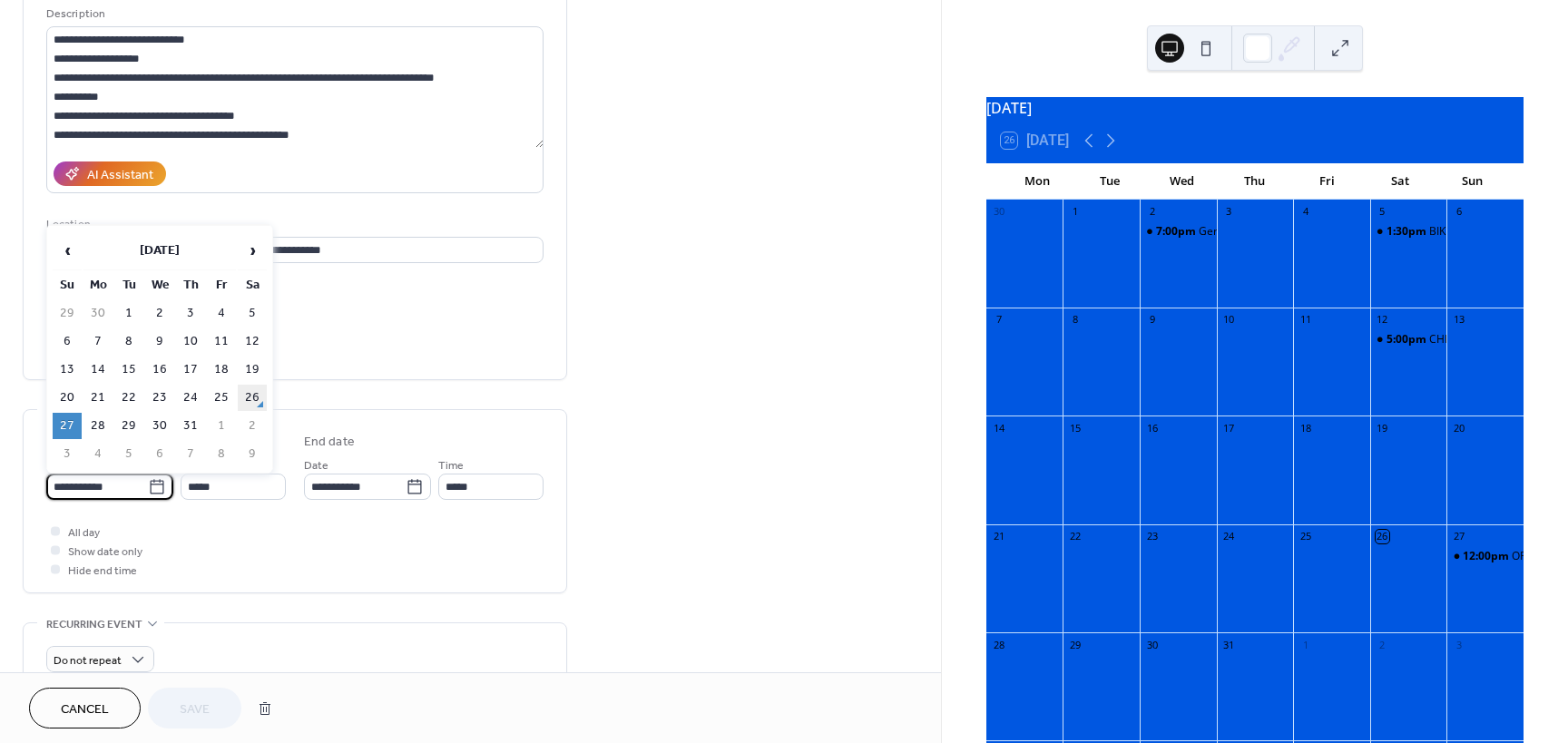 click on "26" at bounding box center [252, 397] 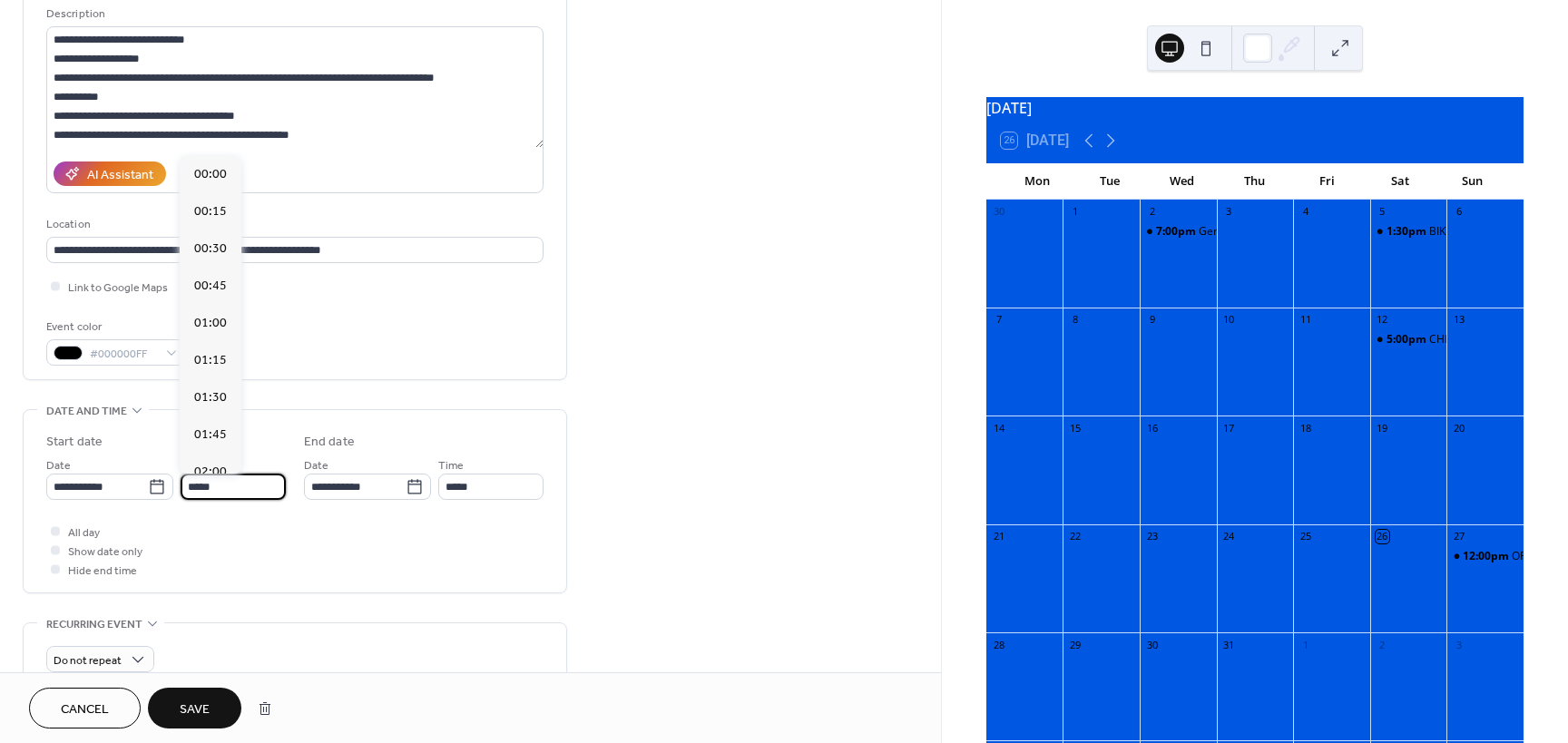 click on "*****" at bounding box center (233, 486) 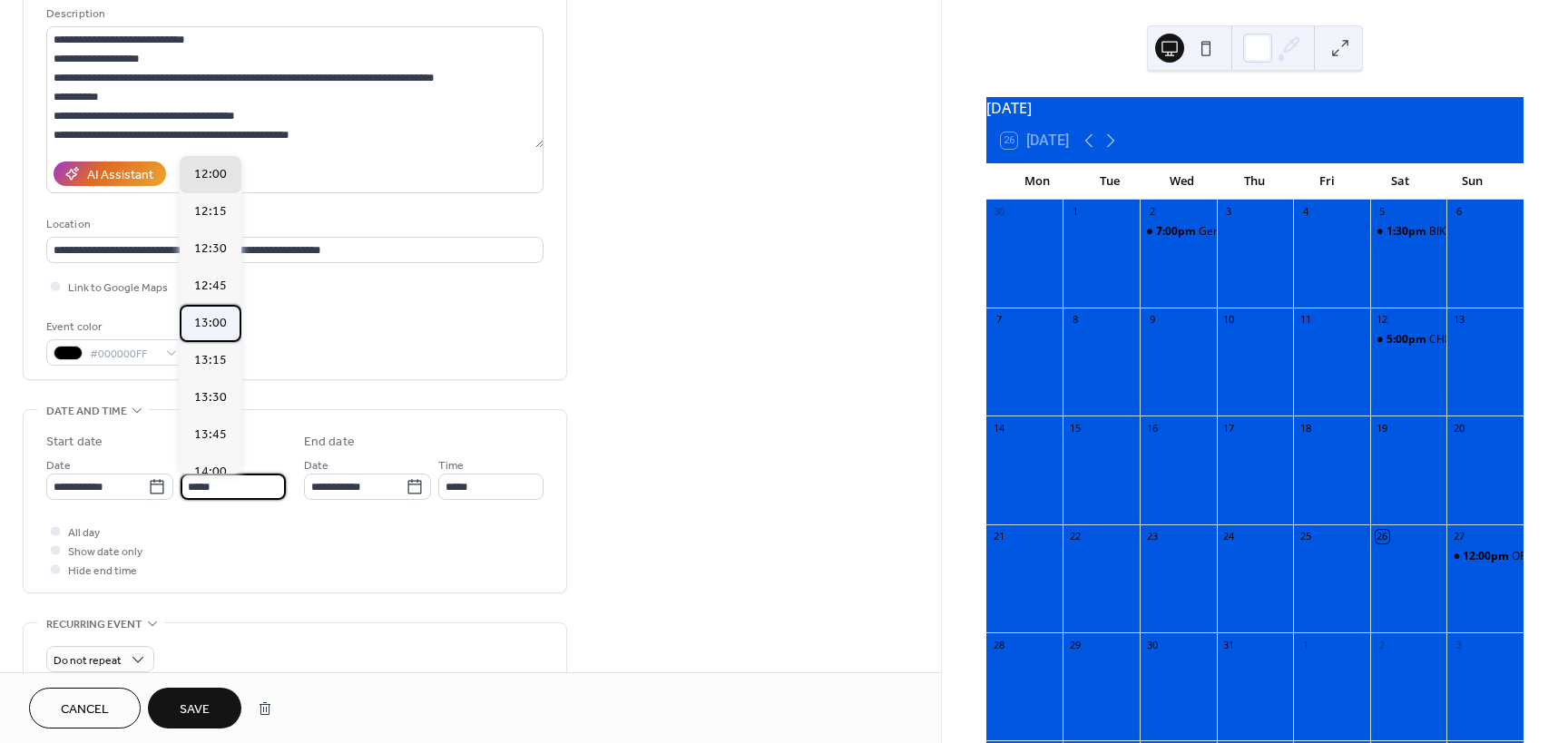 click on "13:00" at bounding box center [211, 323] 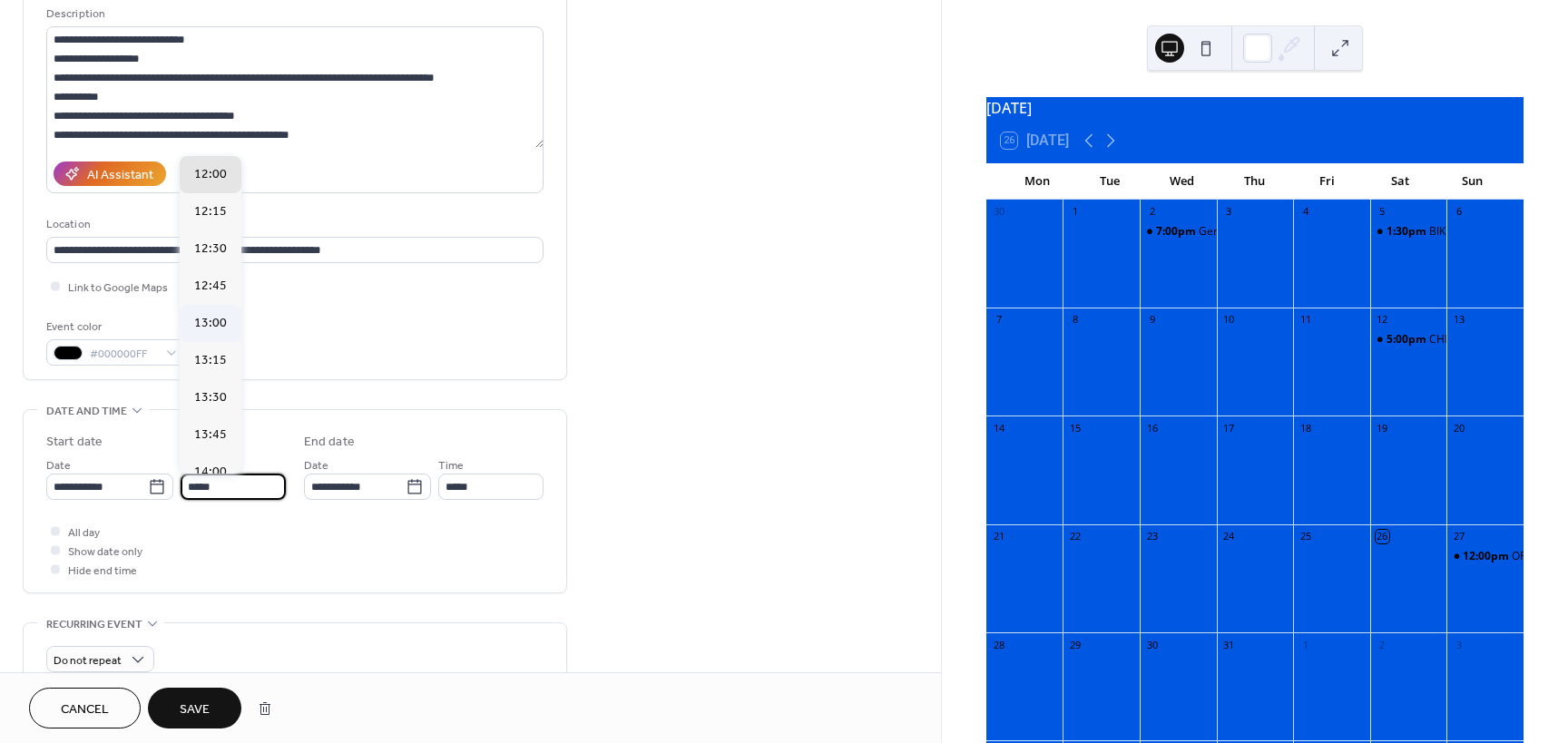 type on "*****" 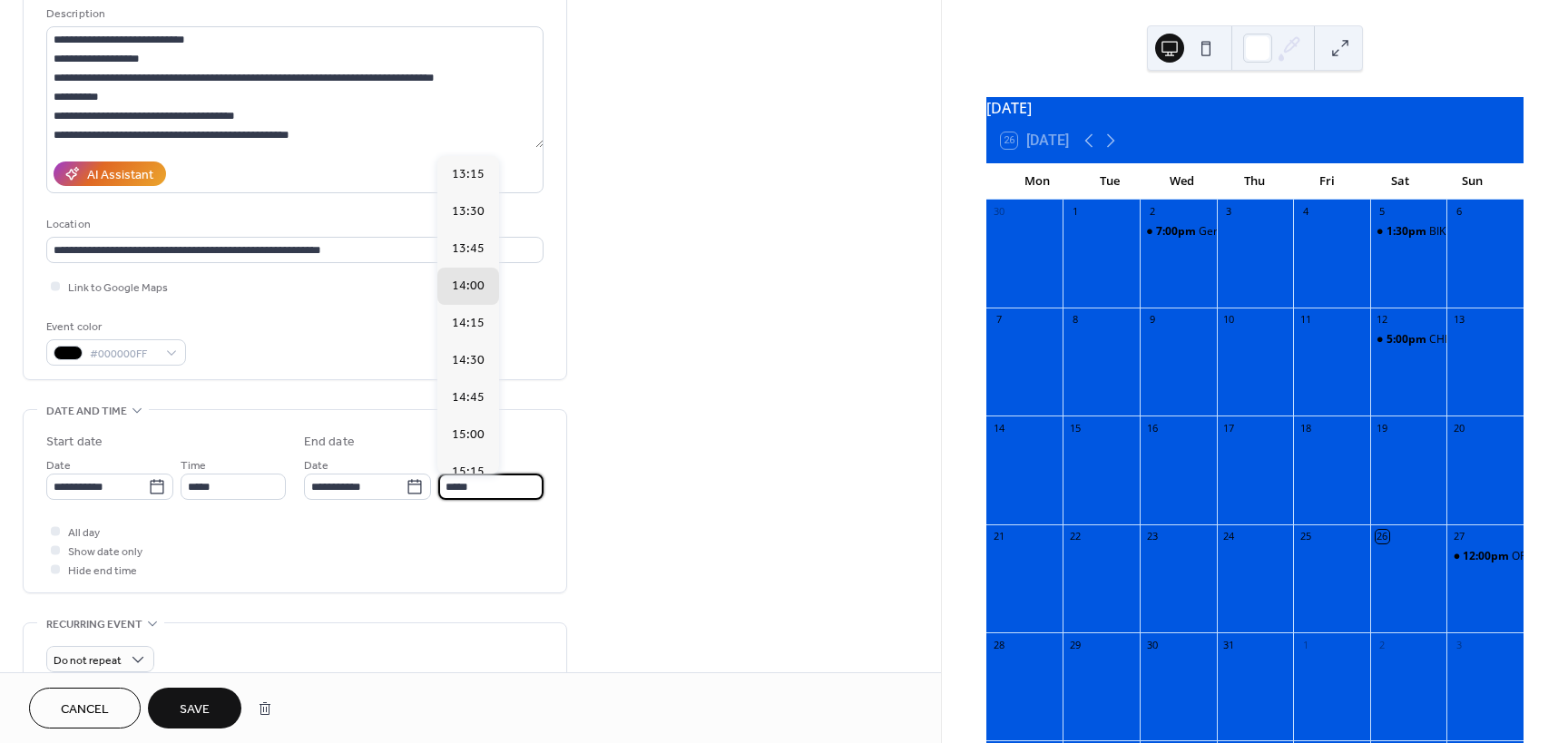 click on "*****" at bounding box center [491, 486] 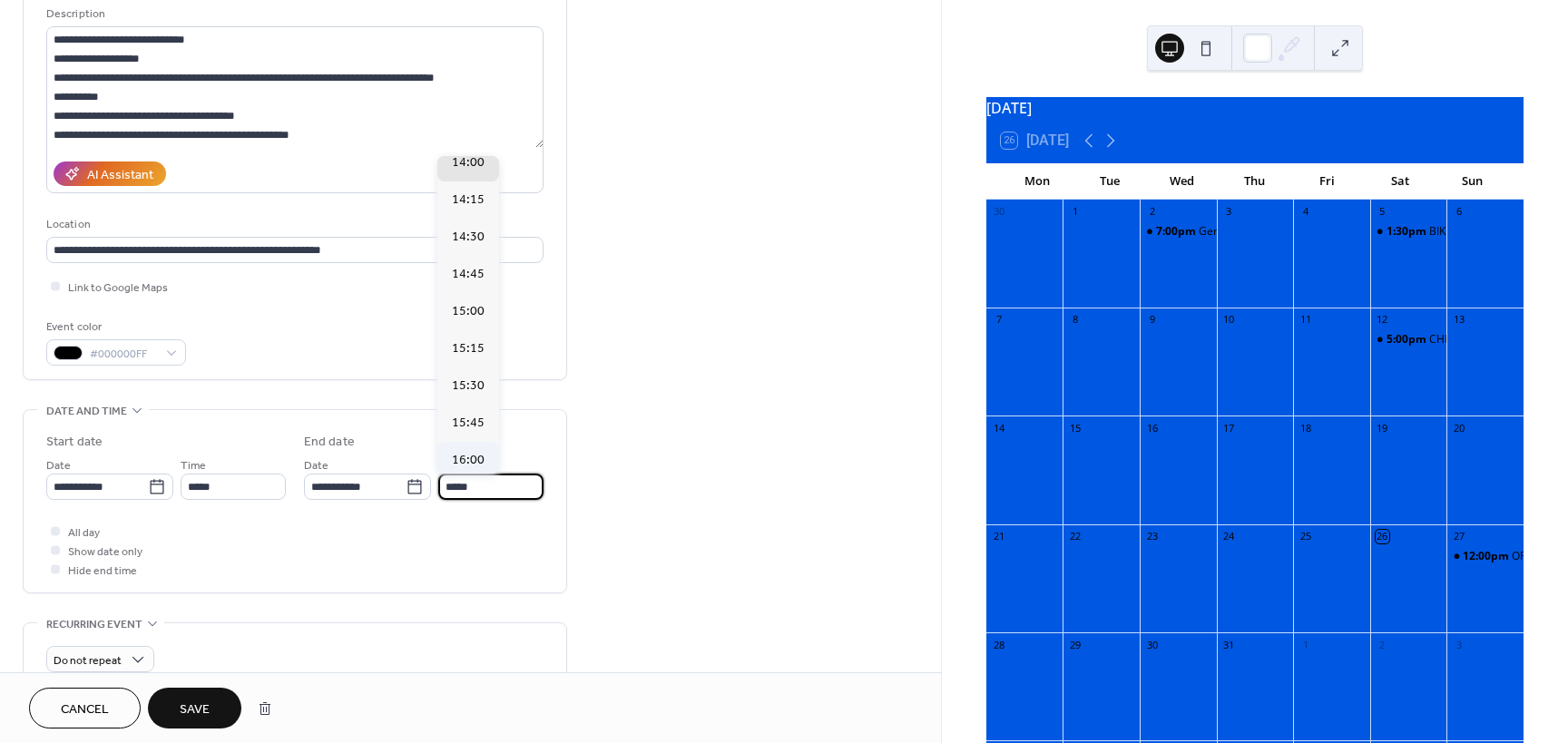 scroll, scrollTop: 181, scrollLeft: 0, axis: vertical 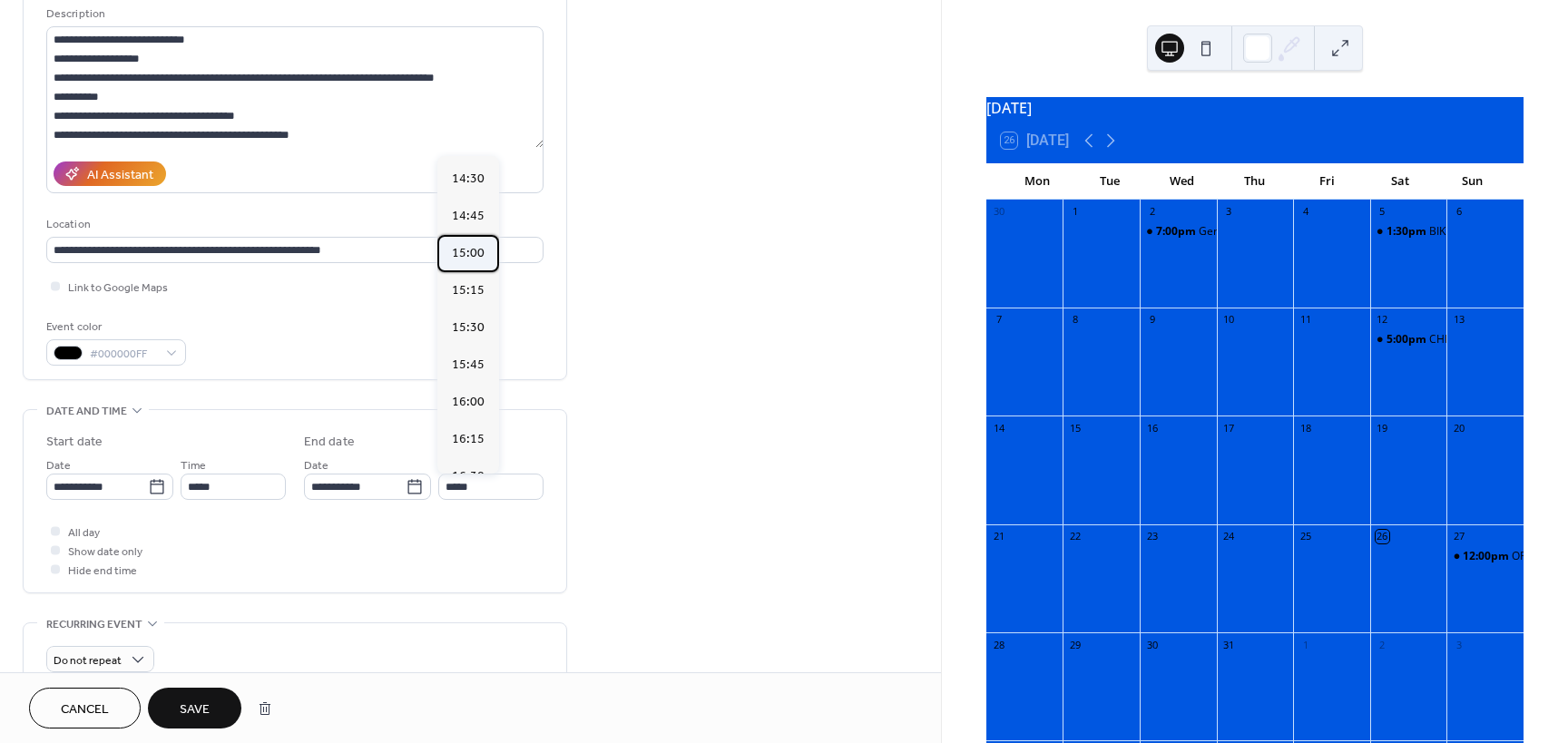 click on "15:00" at bounding box center (468, 253) 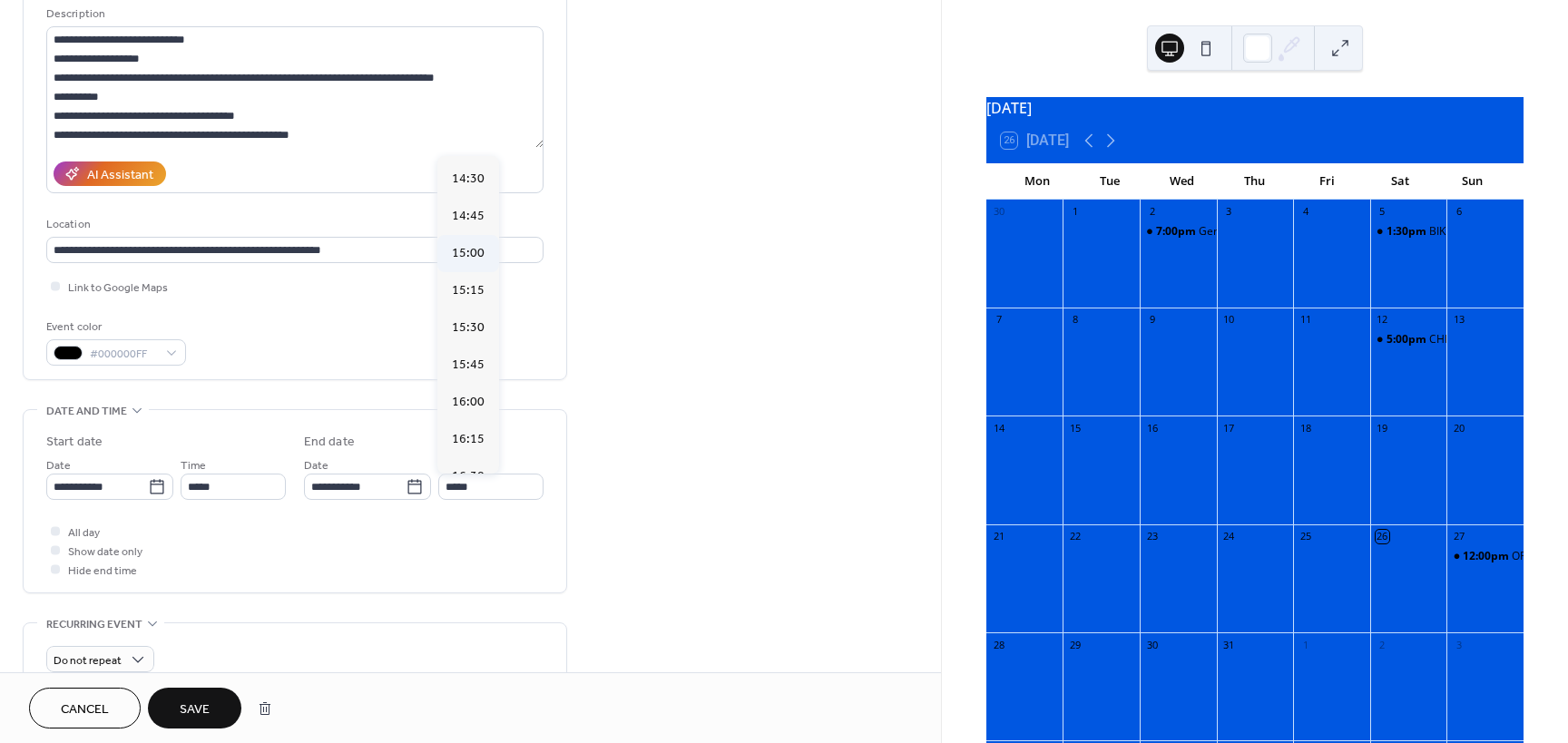 type on "*****" 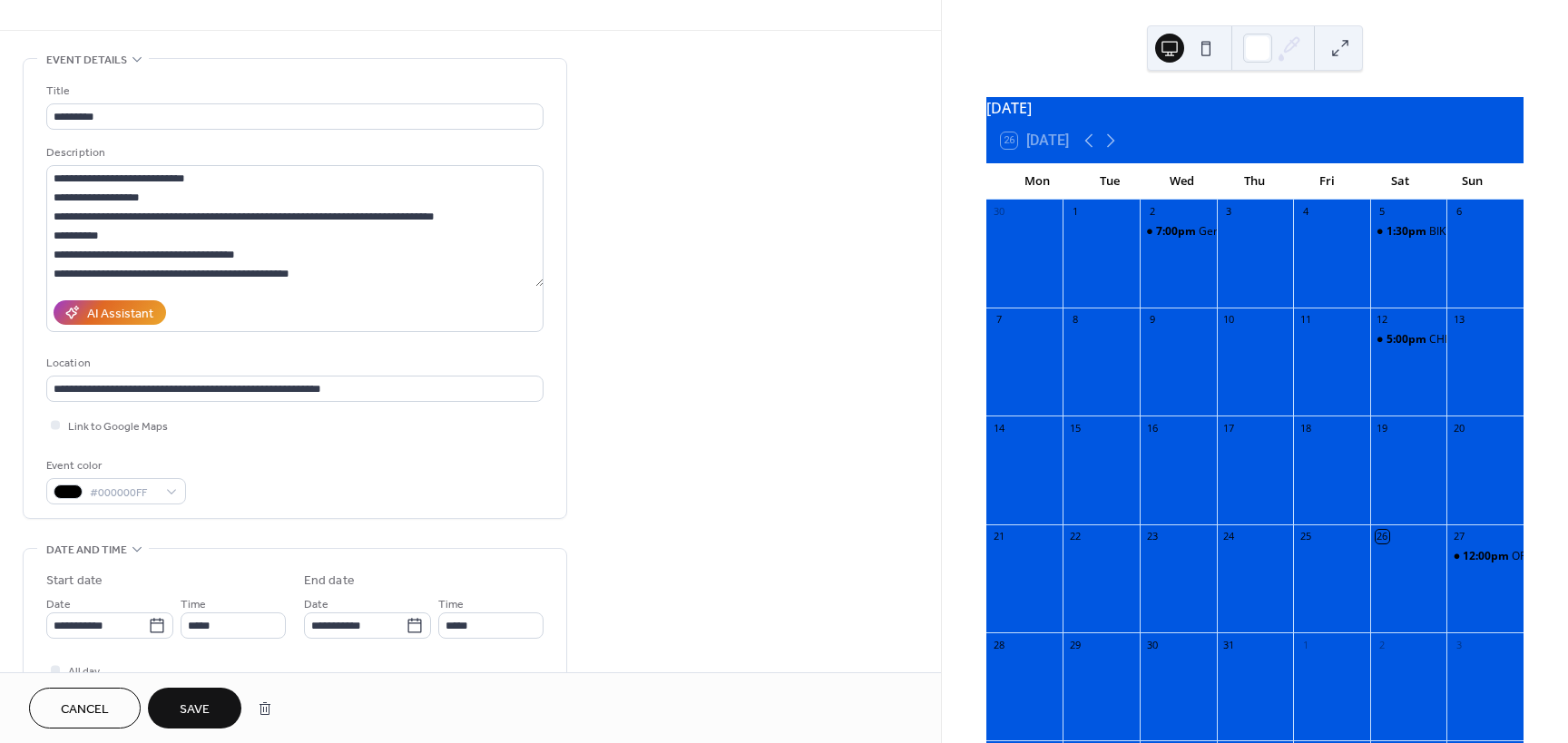scroll, scrollTop: 0, scrollLeft: 0, axis: both 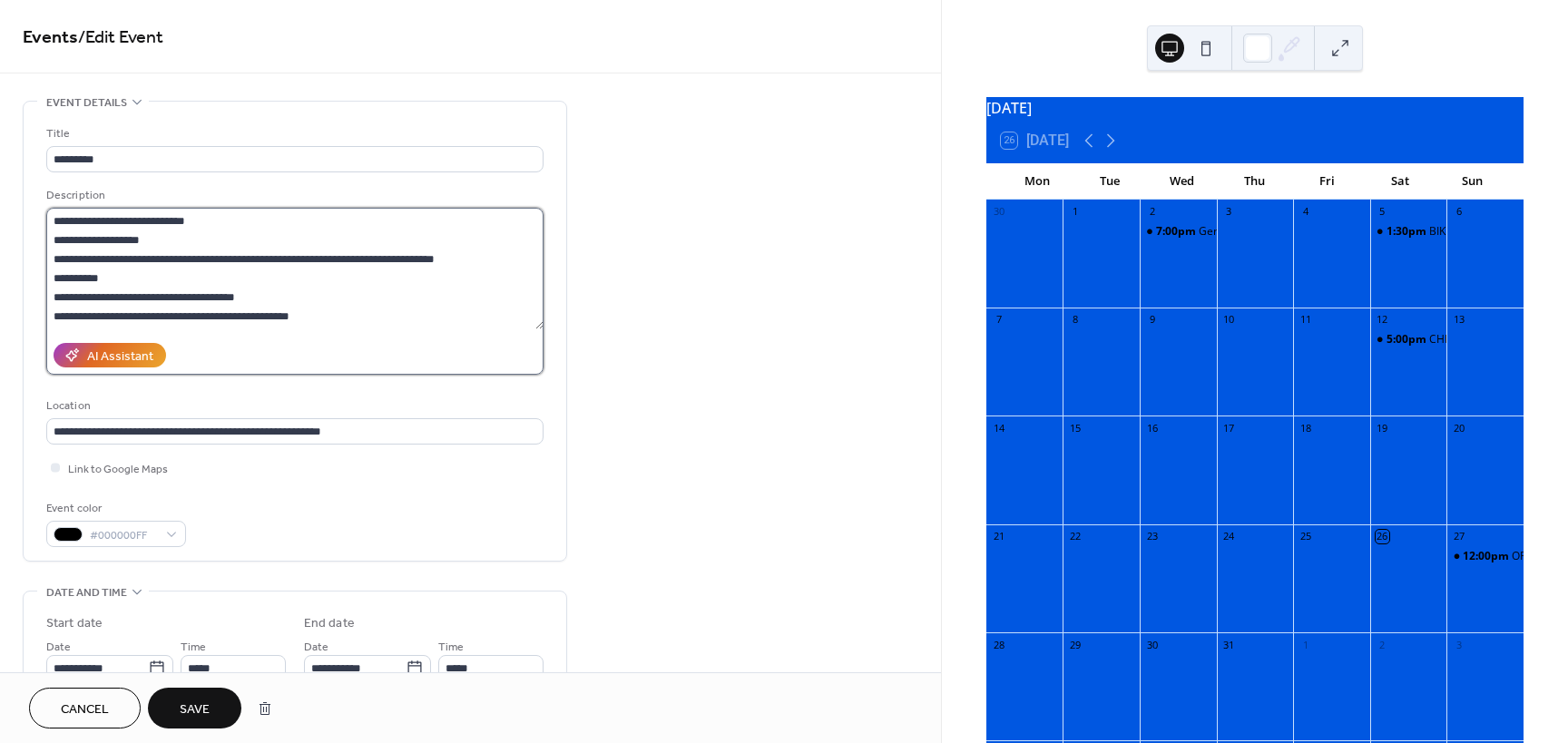 click on "**********" at bounding box center [295, 269] 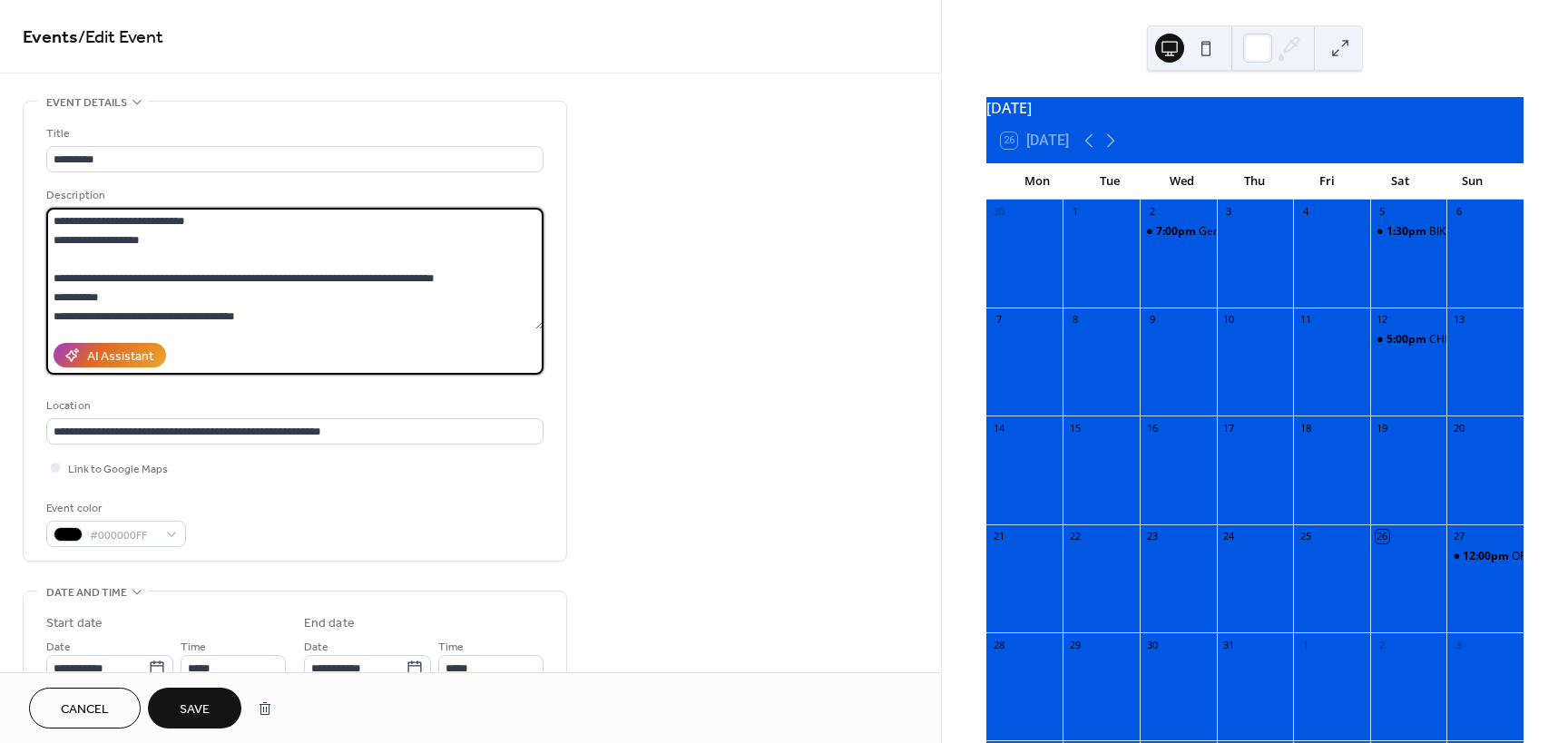 paste on "**********" 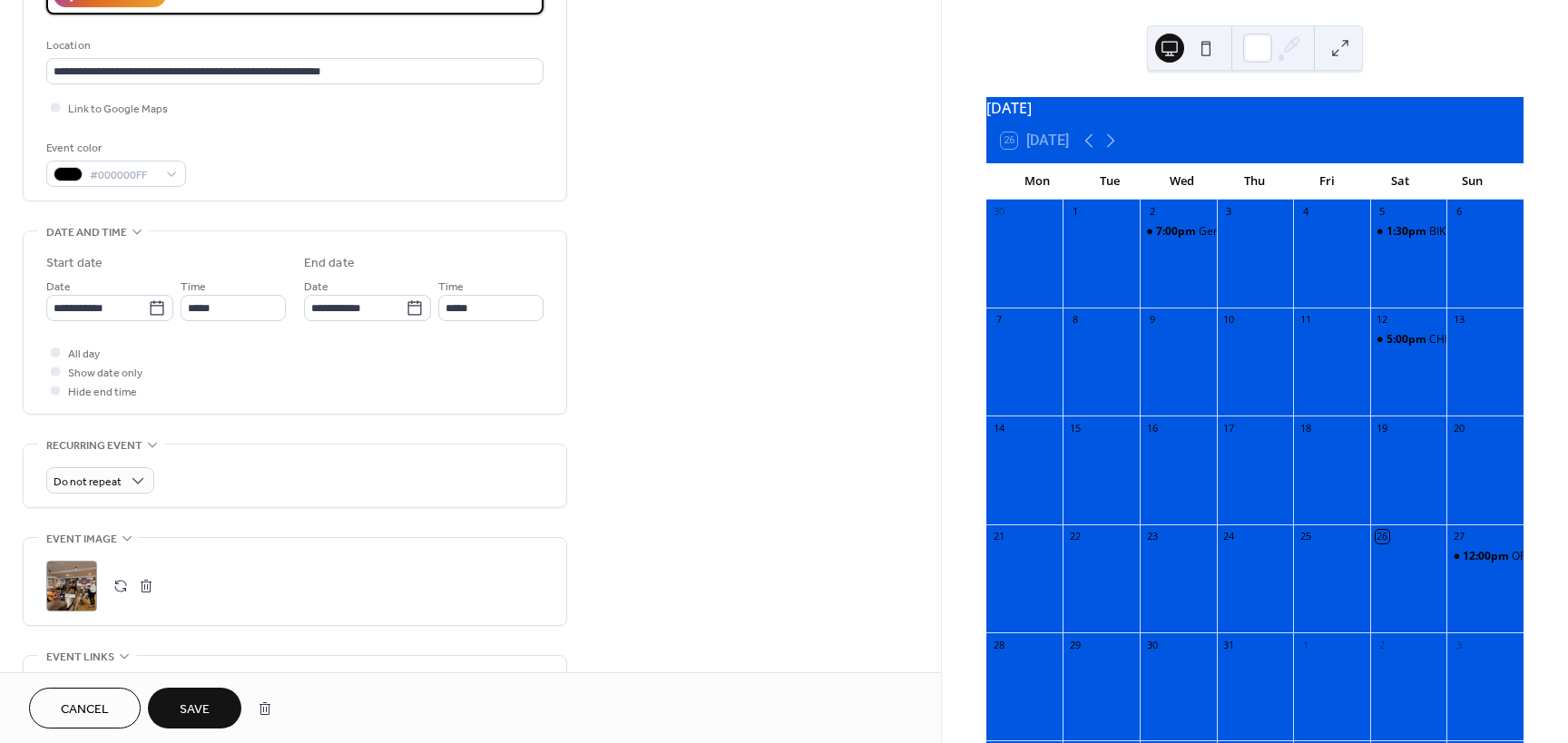 scroll, scrollTop: 363, scrollLeft: 0, axis: vertical 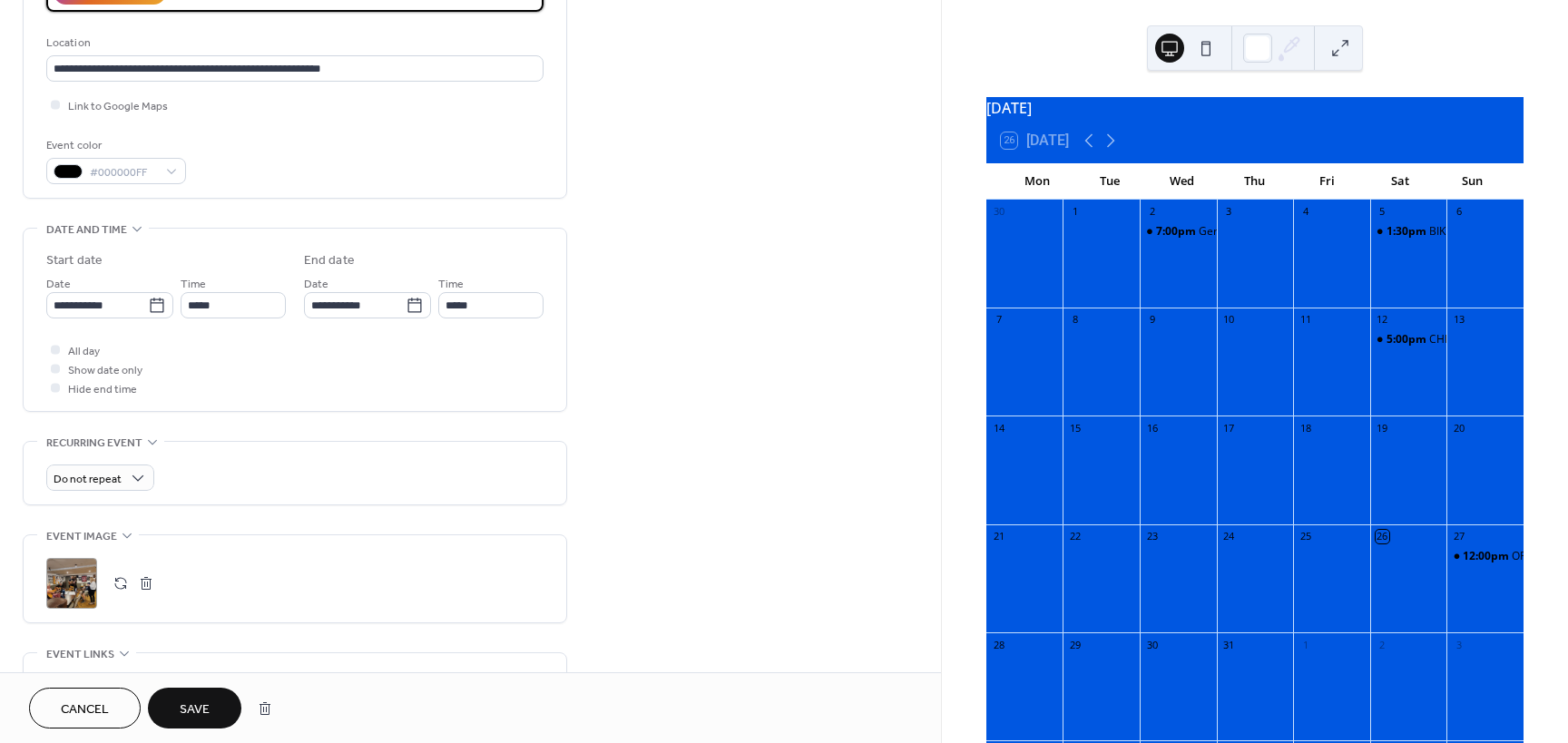 type on "**********" 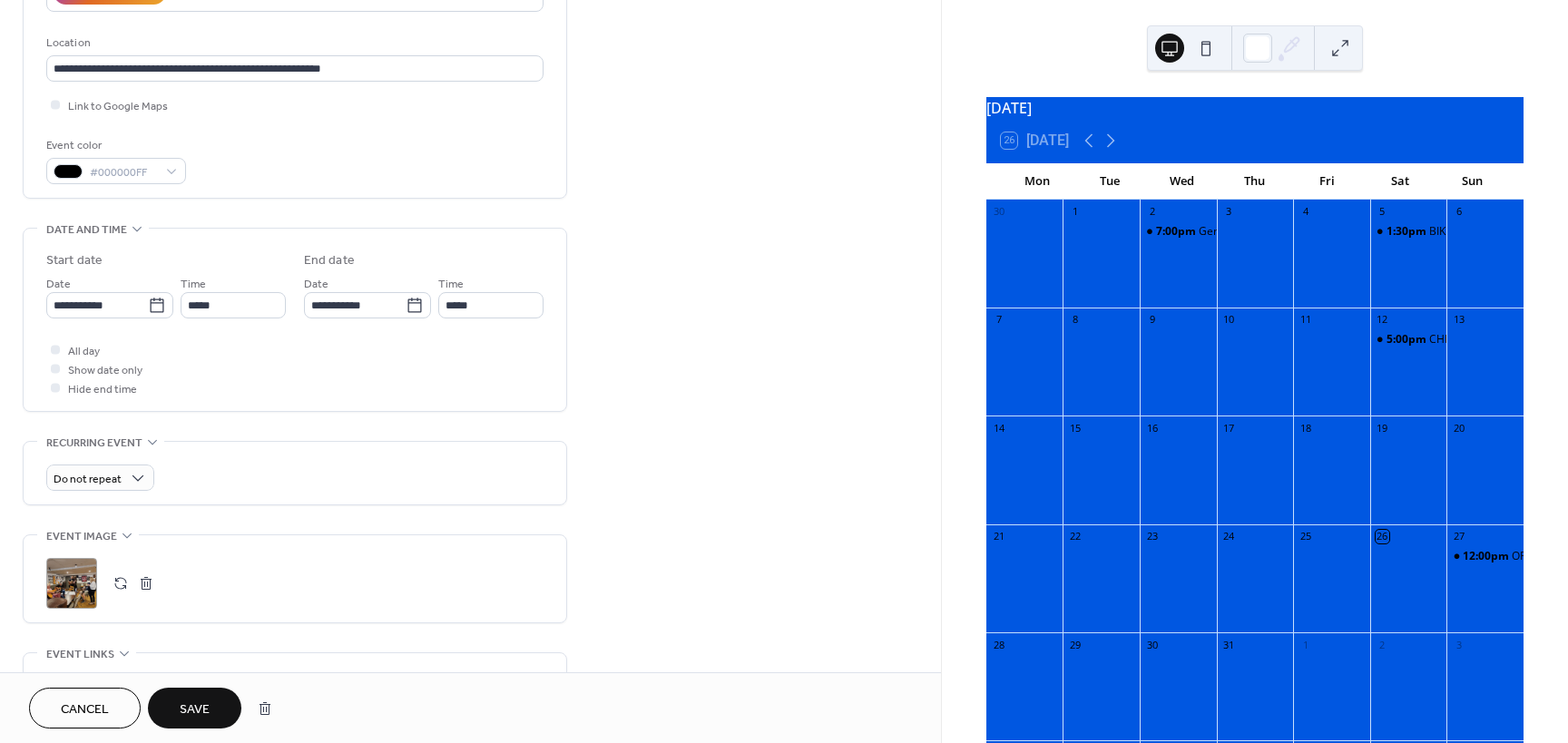 click on "Save" at bounding box center (194, 709) 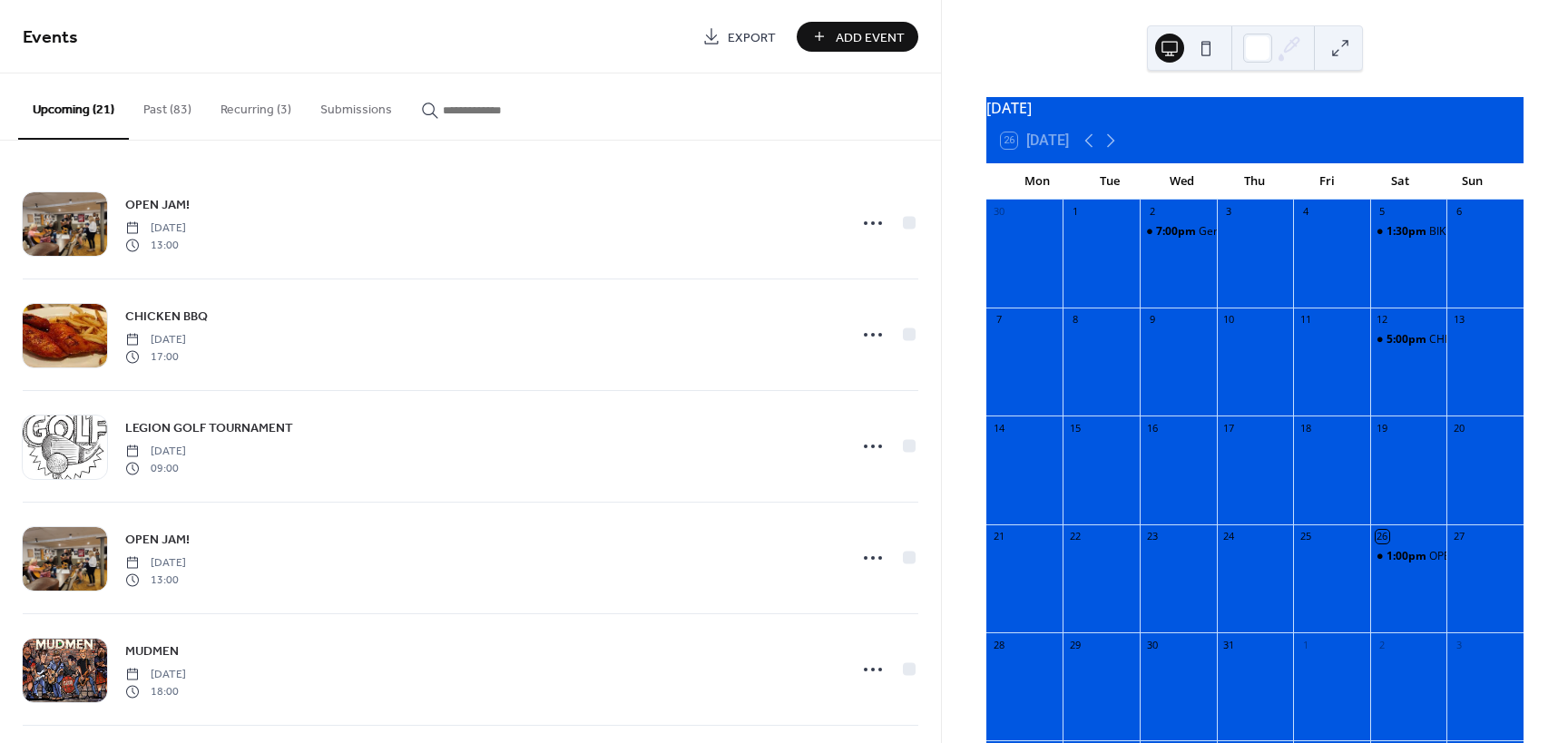 click on "Add Event" at bounding box center (870, 37) 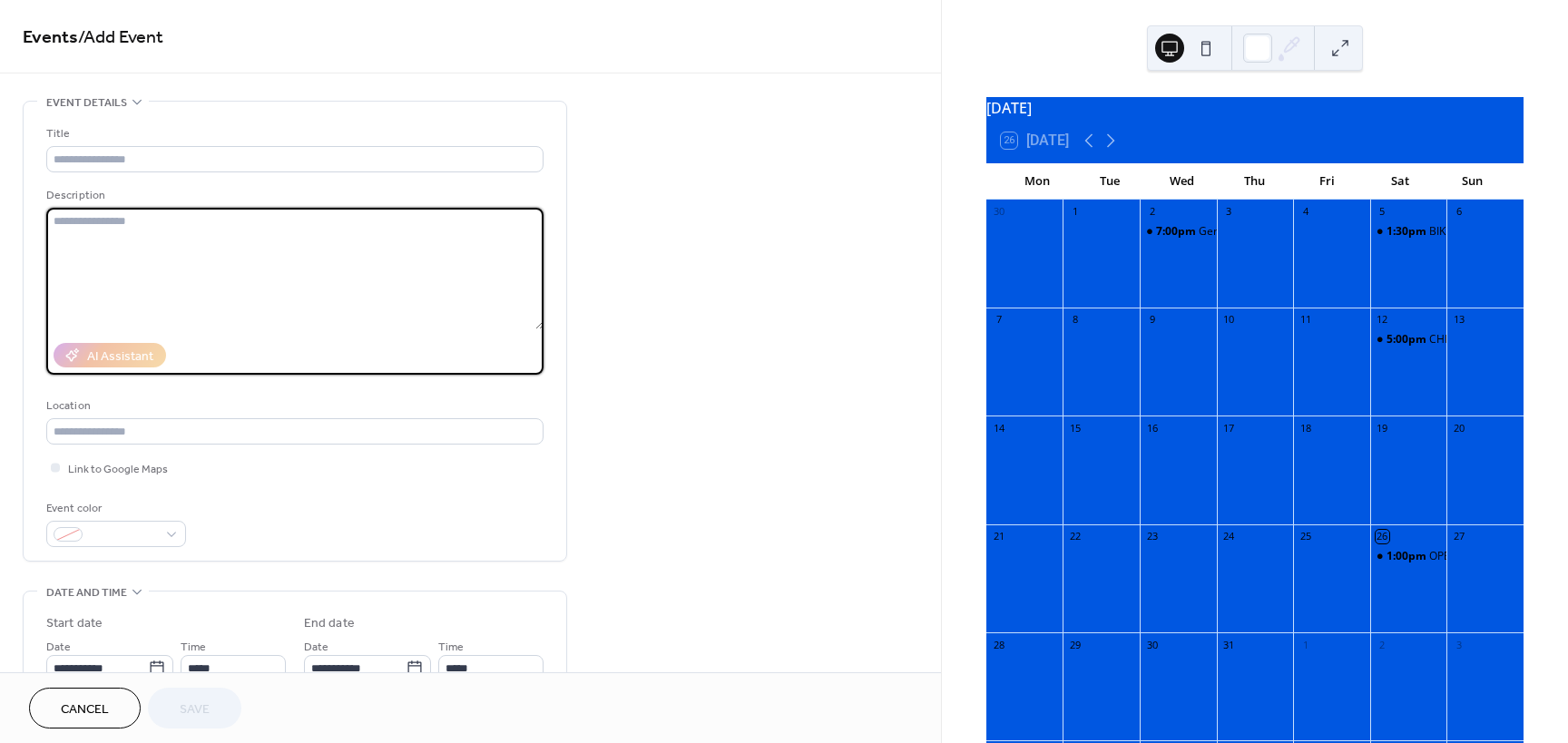 click at bounding box center [295, 269] 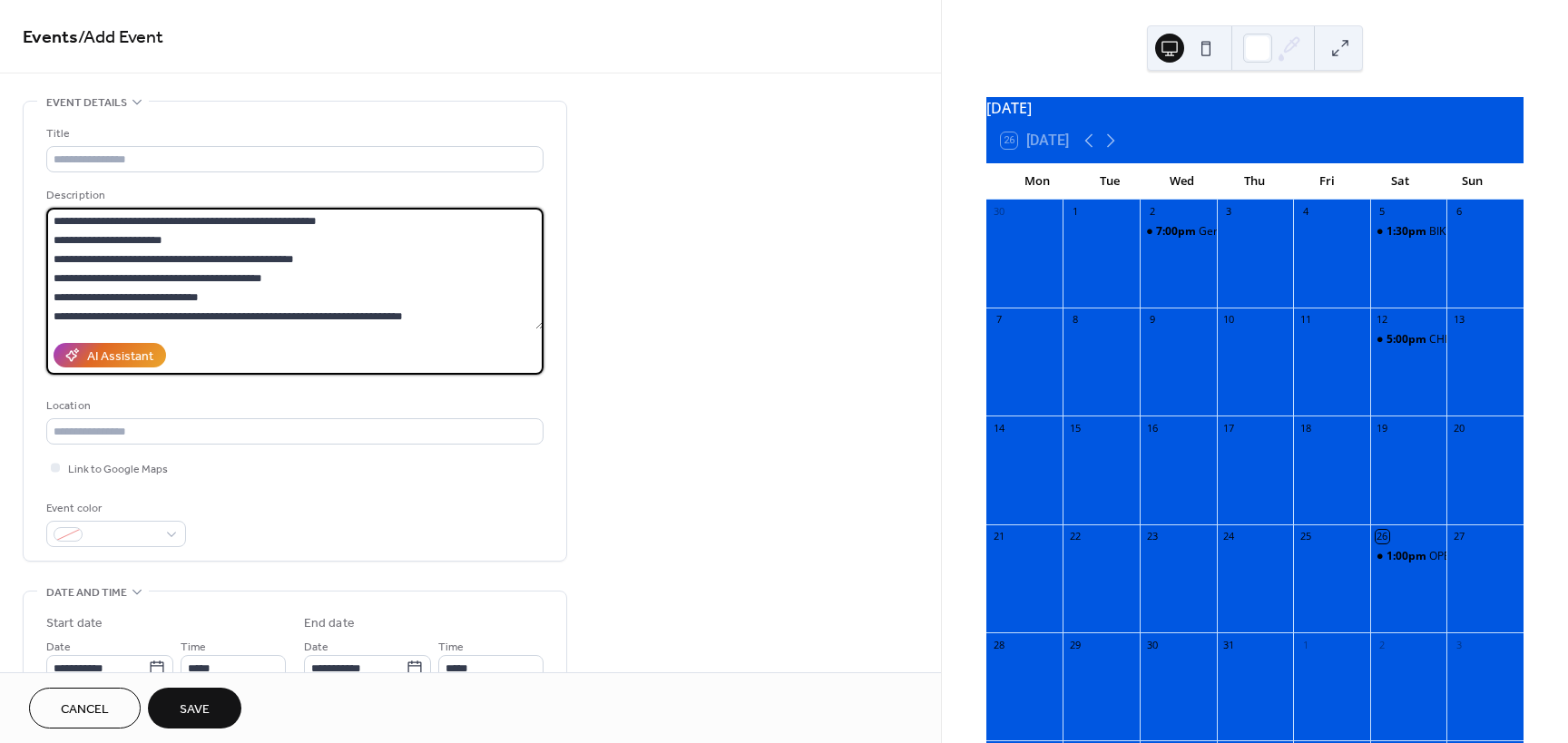 scroll, scrollTop: 93, scrollLeft: 0, axis: vertical 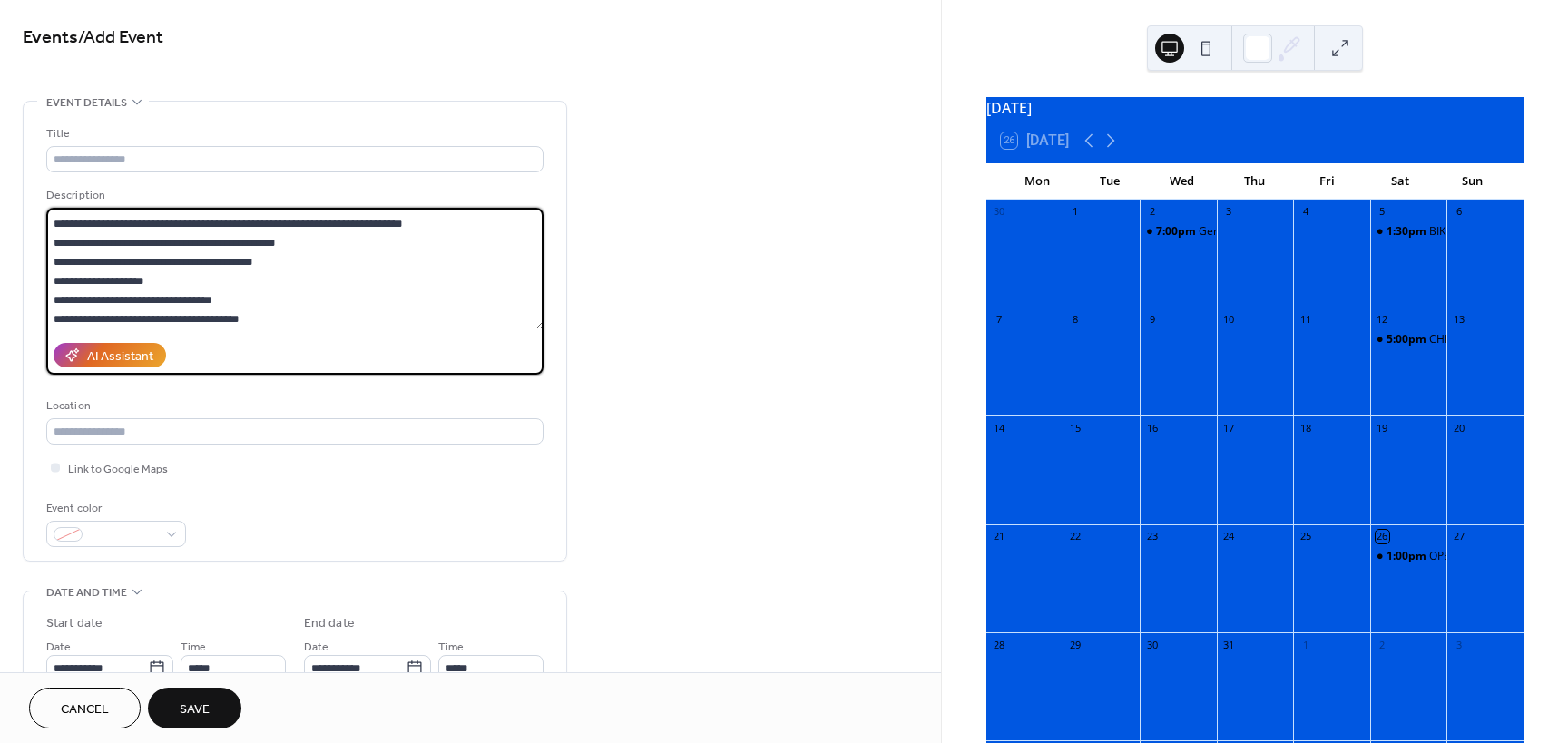 click on "**********" at bounding box center (295, 269) 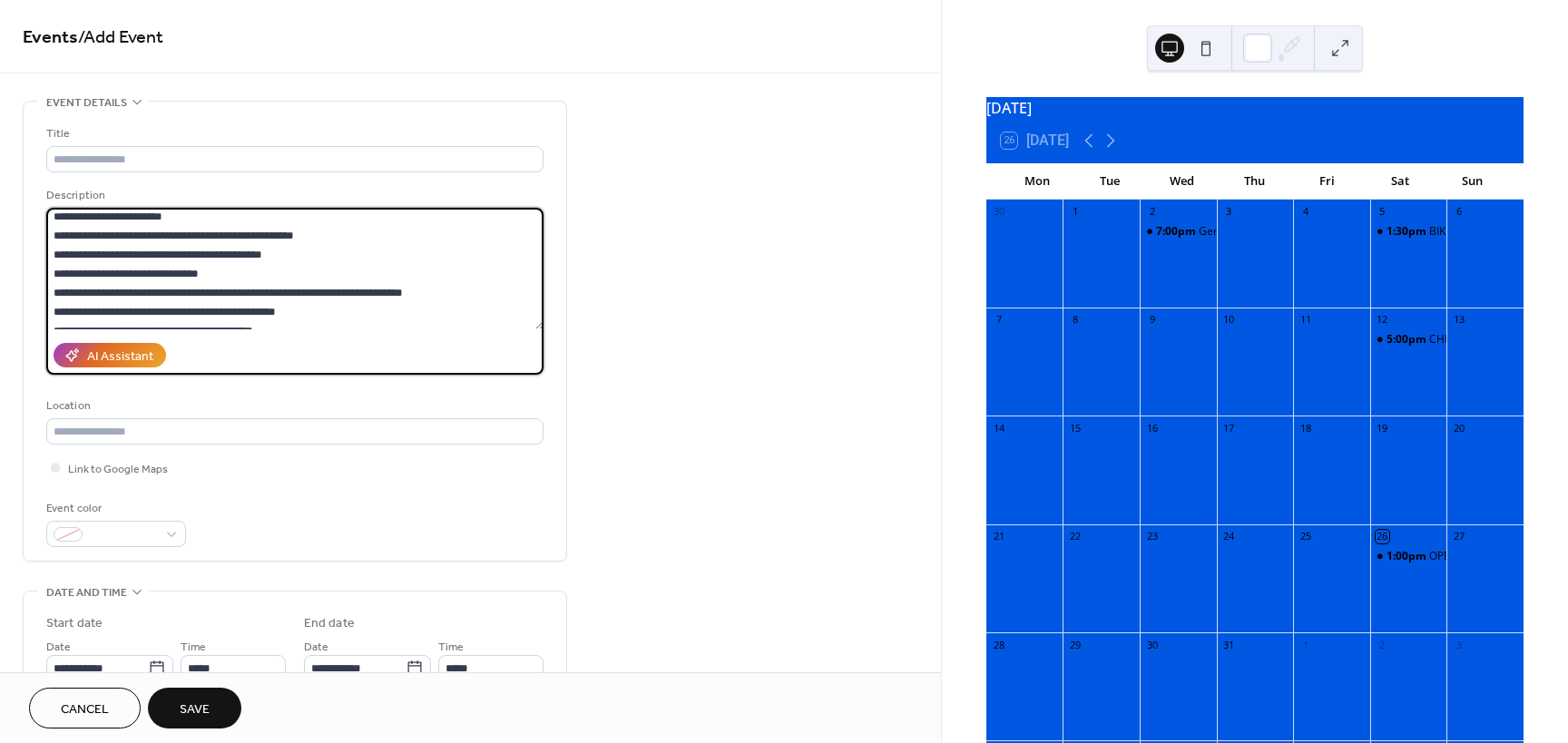 scroll, scrollTop: 0, scrollLeft: 0, axis: both 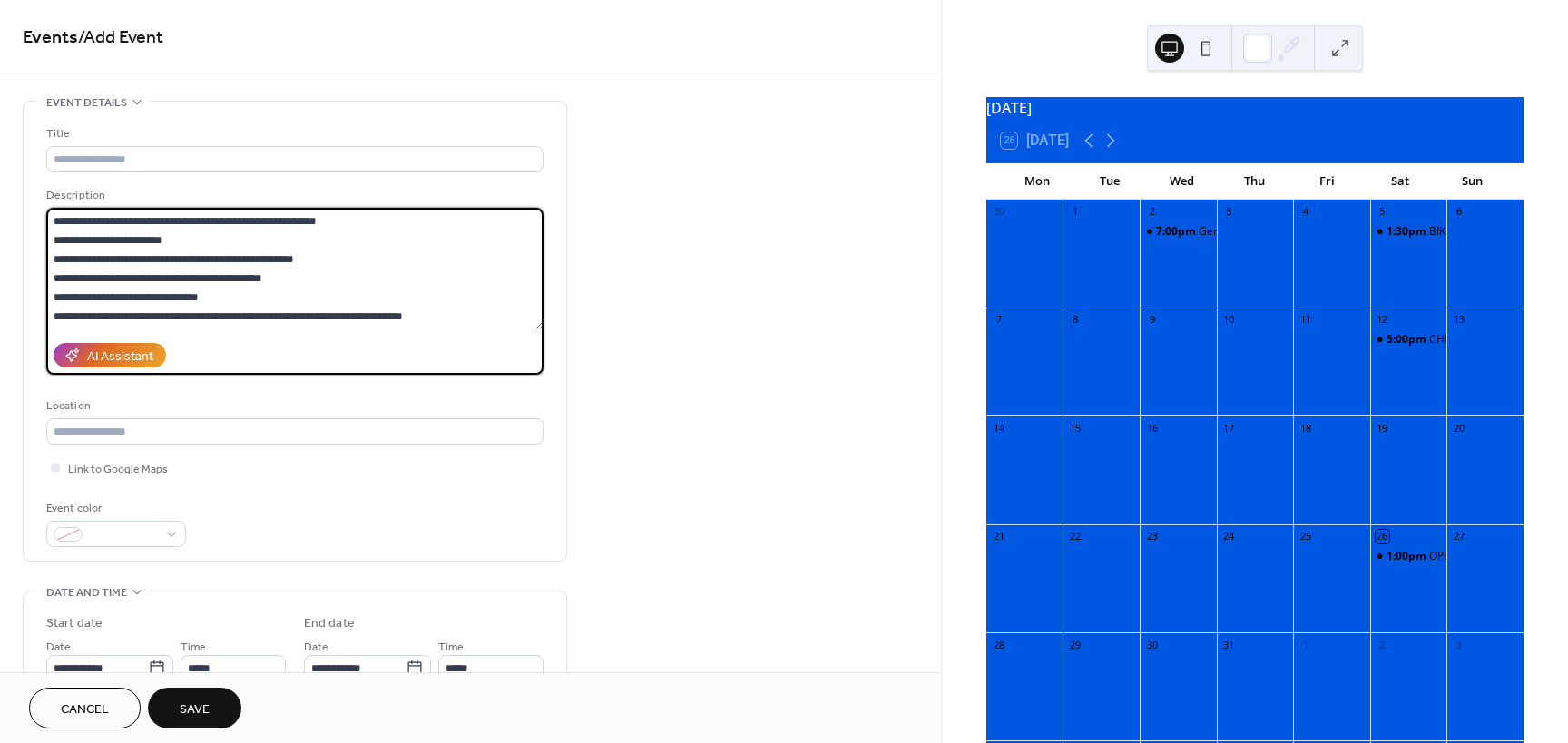 click on "**********" at bounding box center (295, 269) 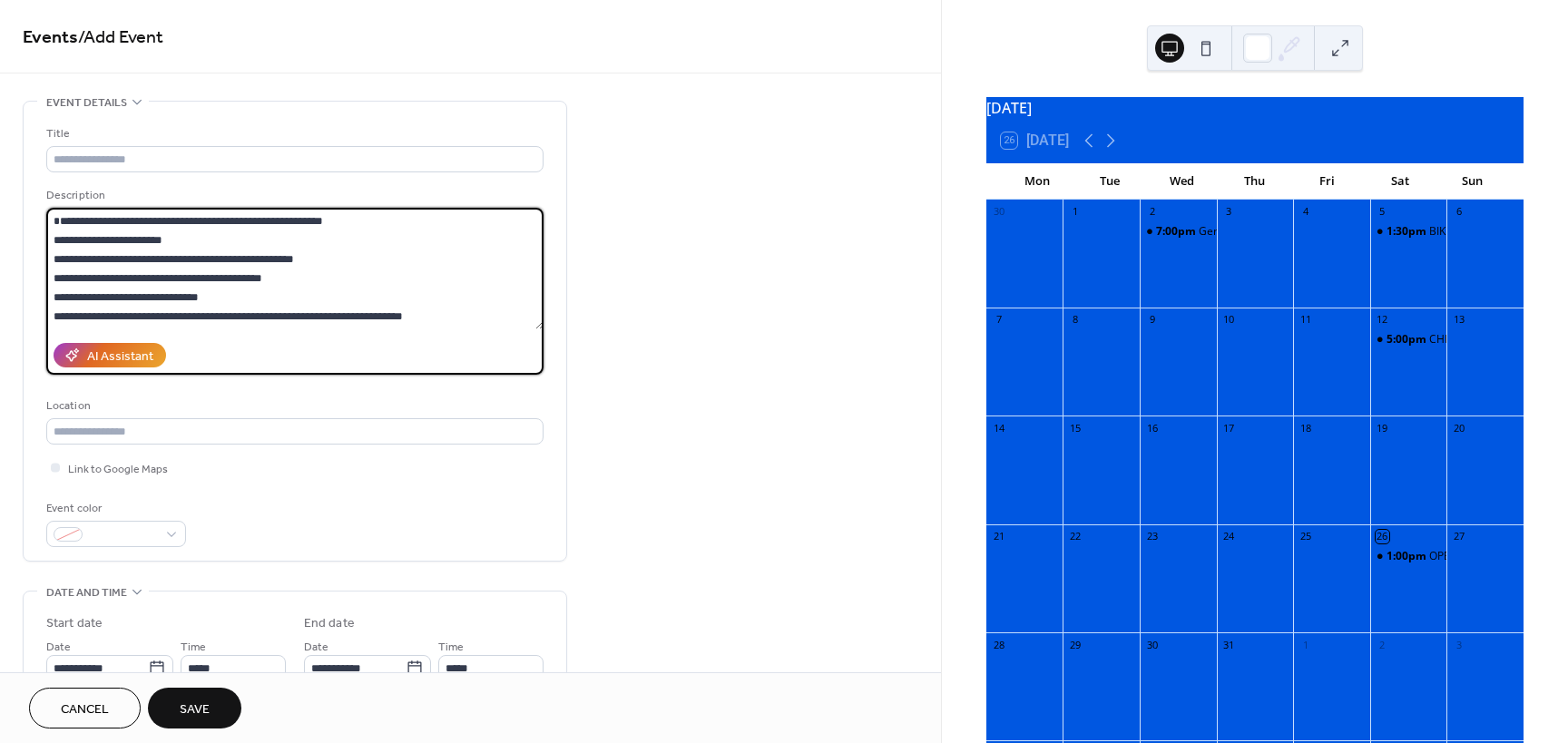 click on "**********" at bounding box center [295, 269] 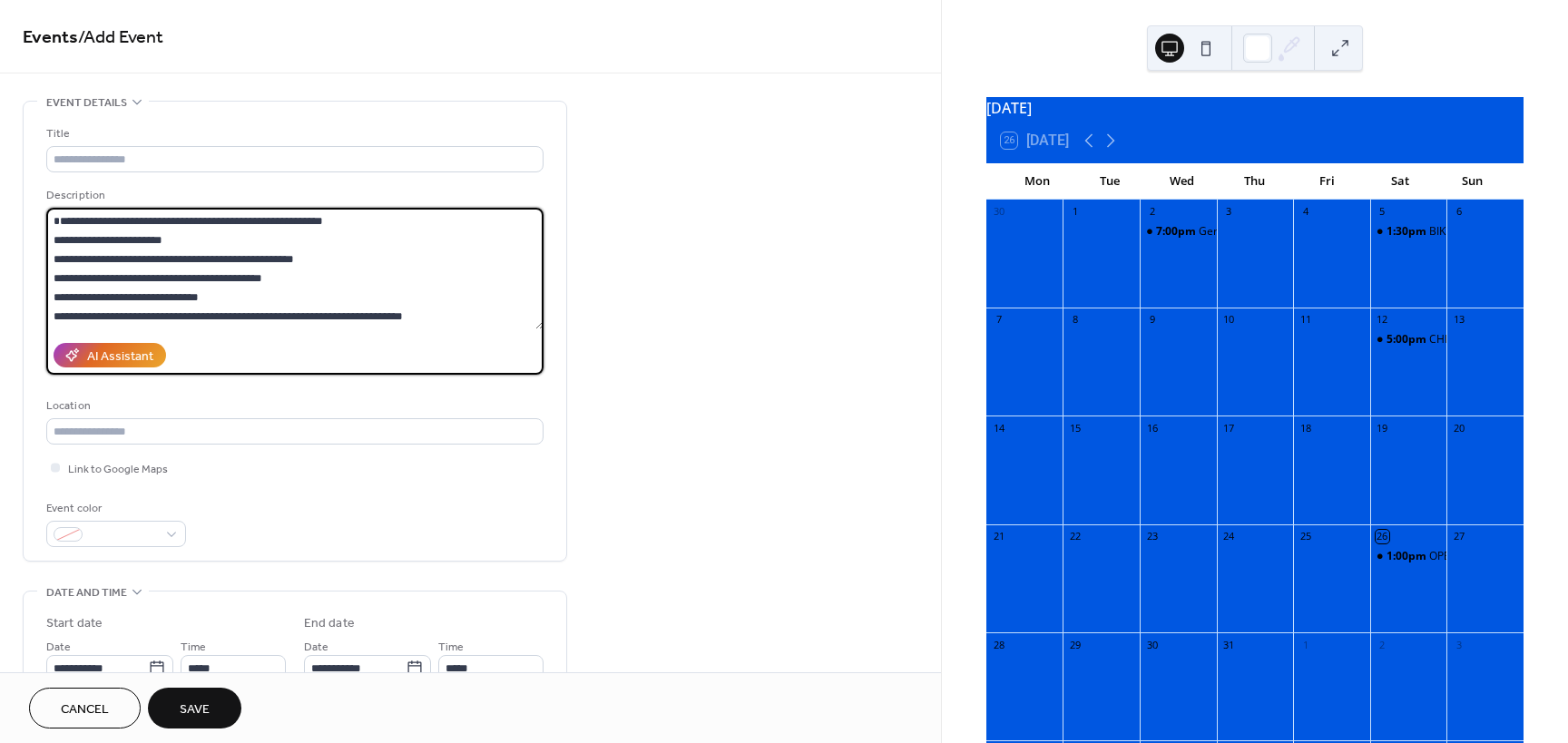paste on "**********" 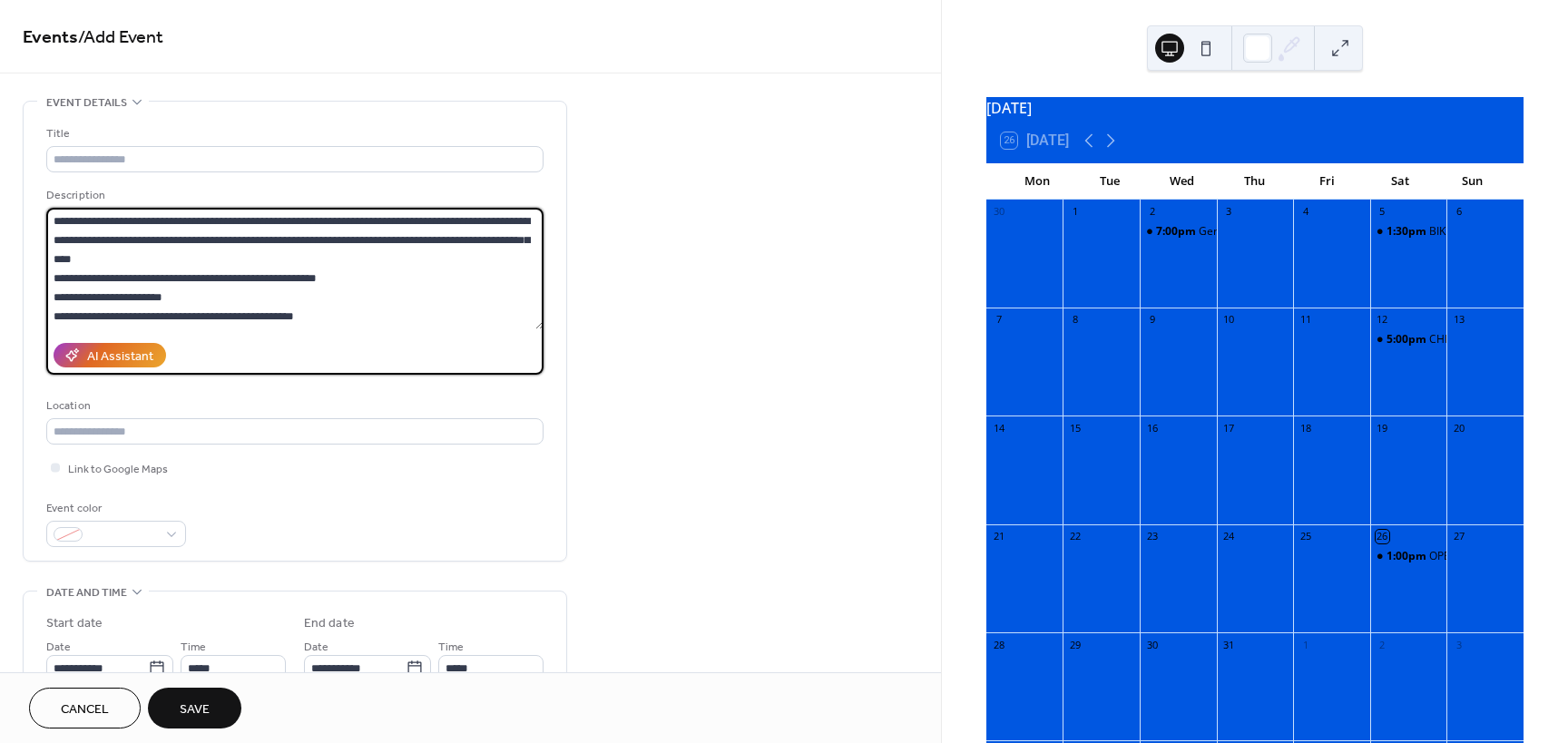 drag, startPoint x: 201, startPoint y: 220, endPoint x: 387, endPoint y: 240, distance: 187.07218 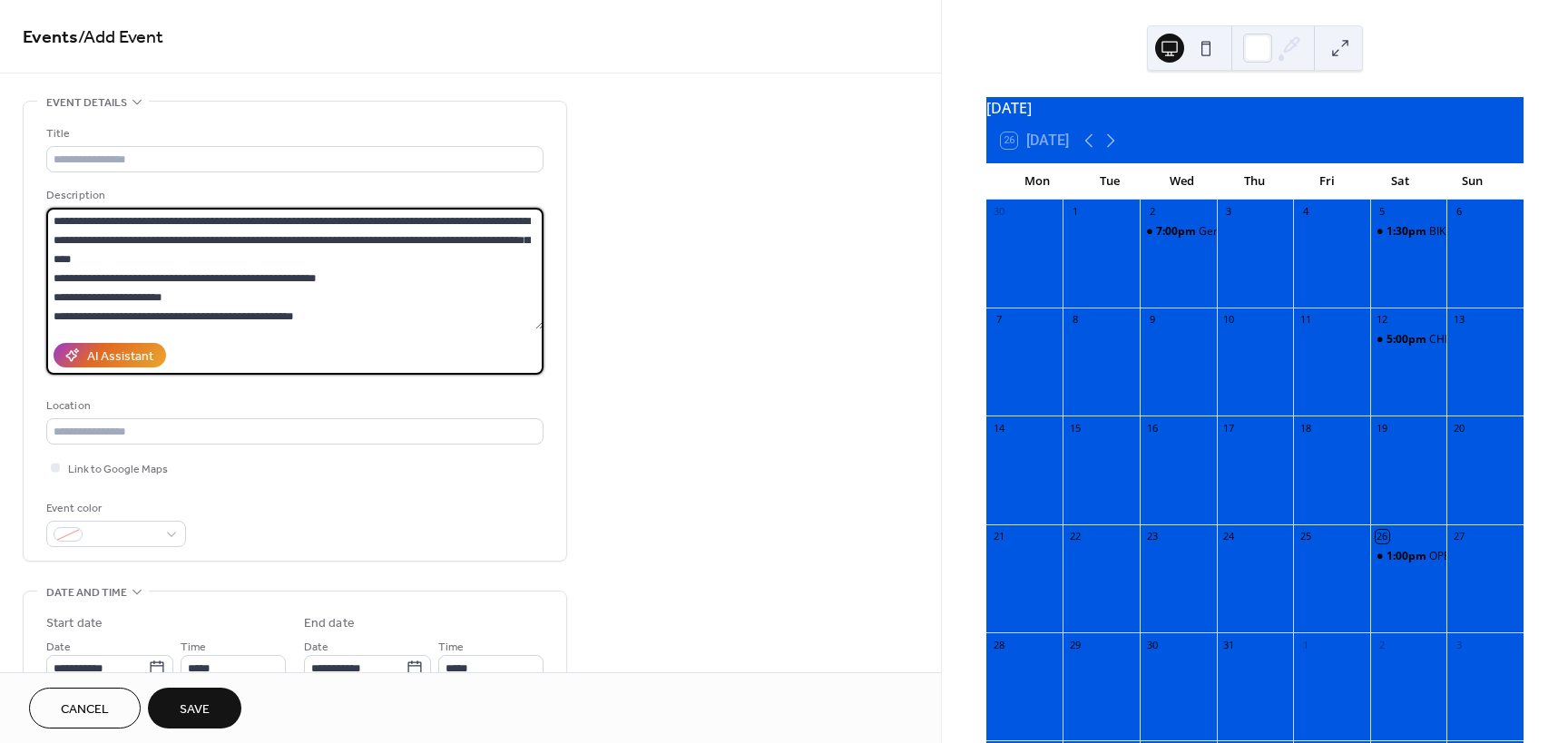 click on "**********" at bounding box center (295, 269) 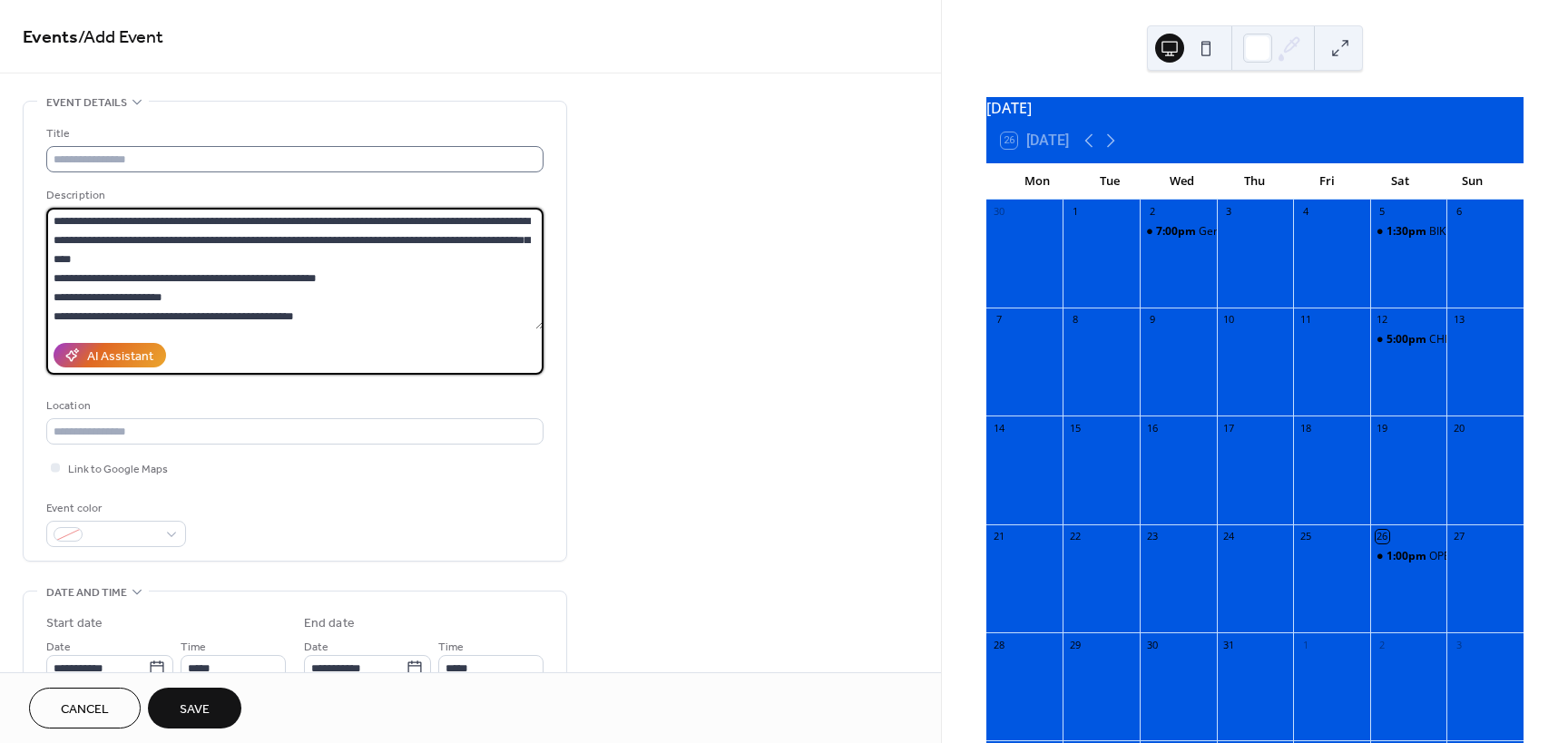 type on "**********" 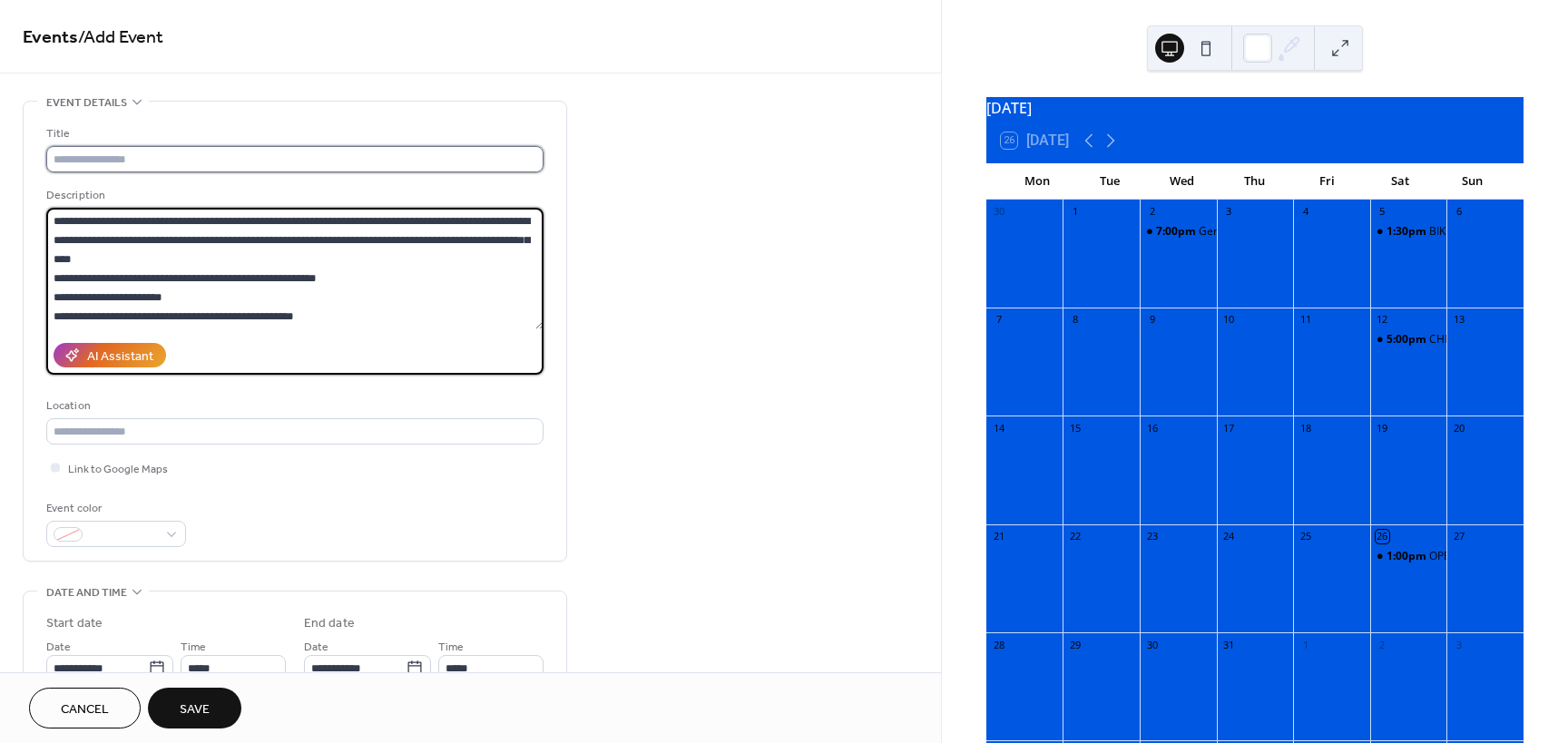 click at bounding box center (295, 159) 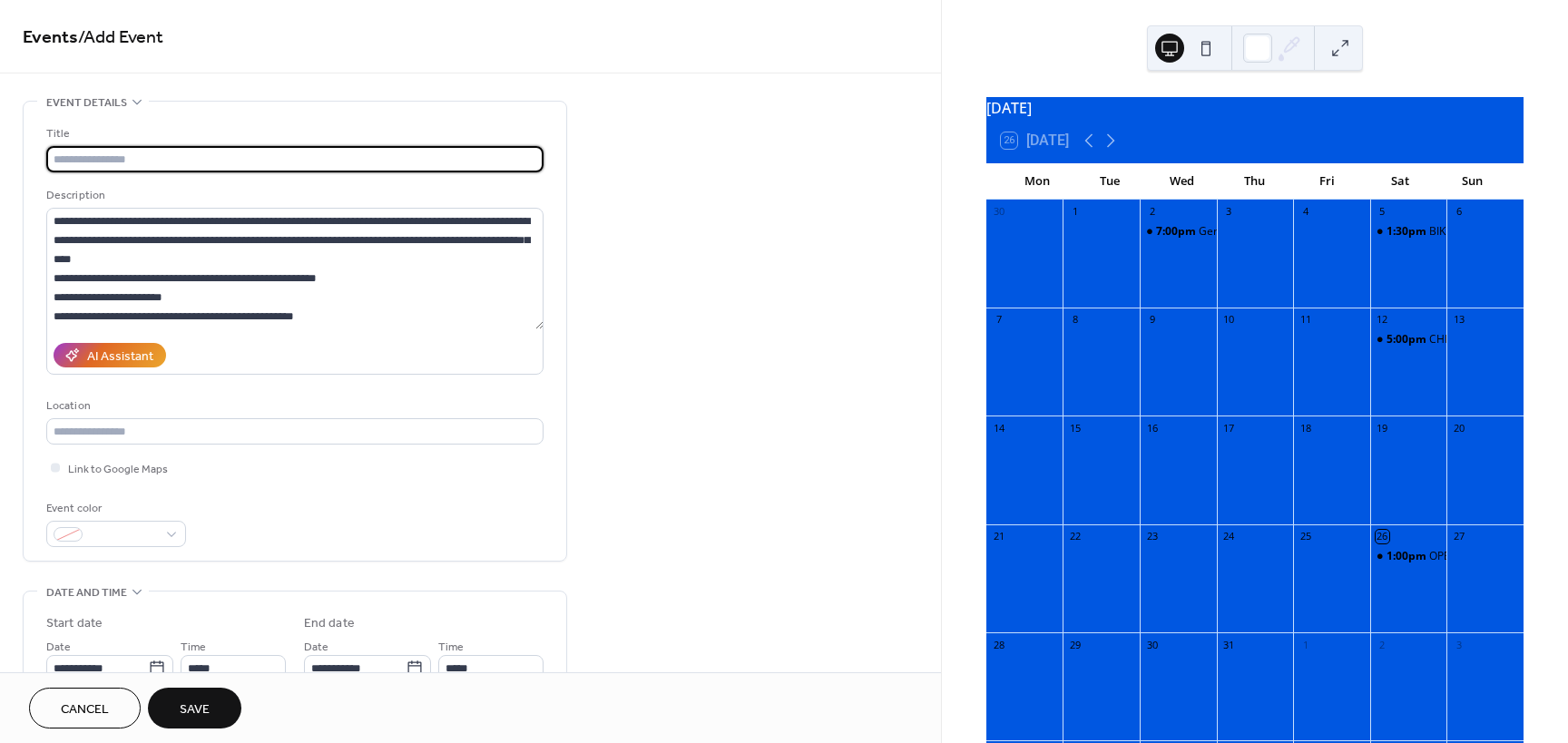 paste on "**********" 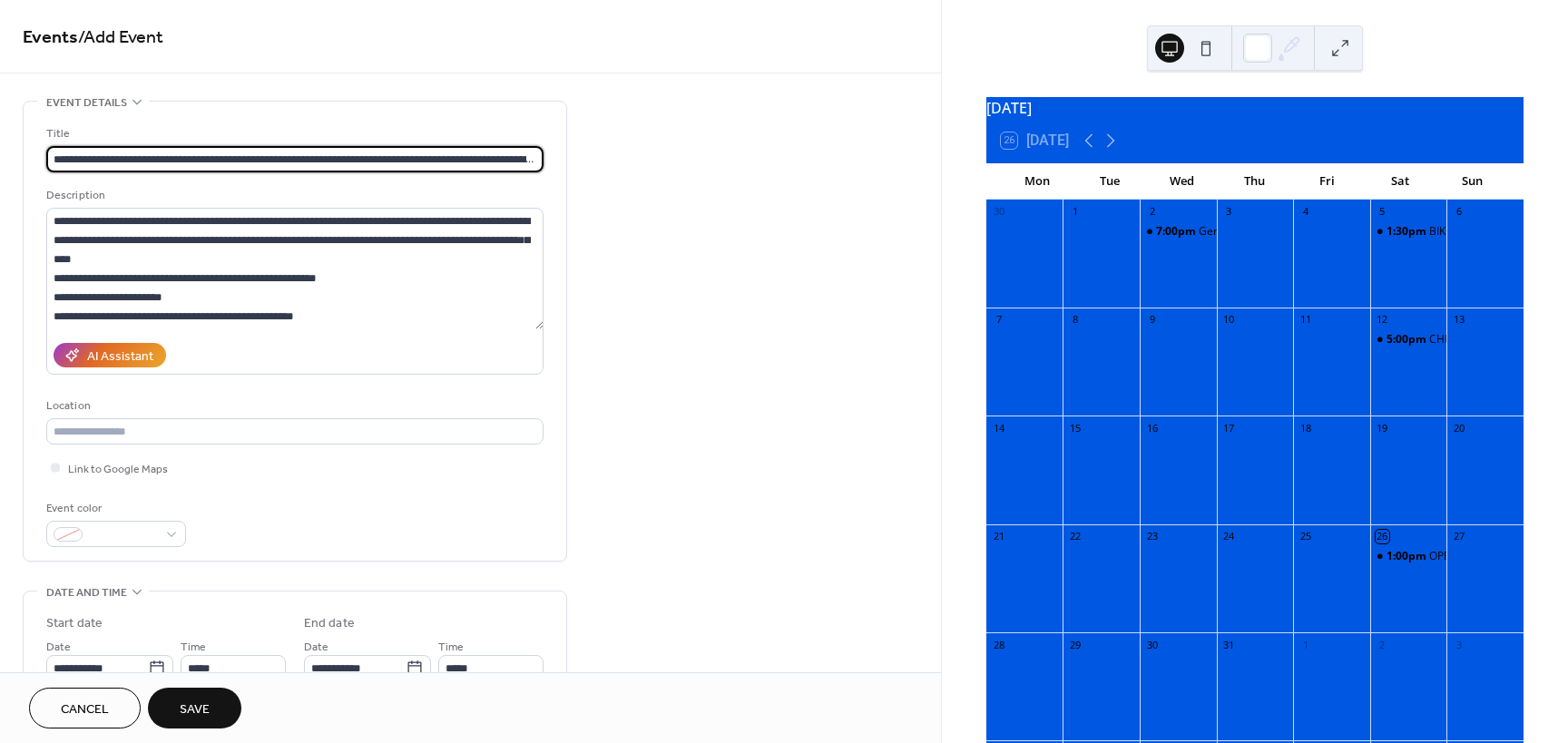 scroll, scrollTop: 0, scrollLeft: 182, axis: horizontal 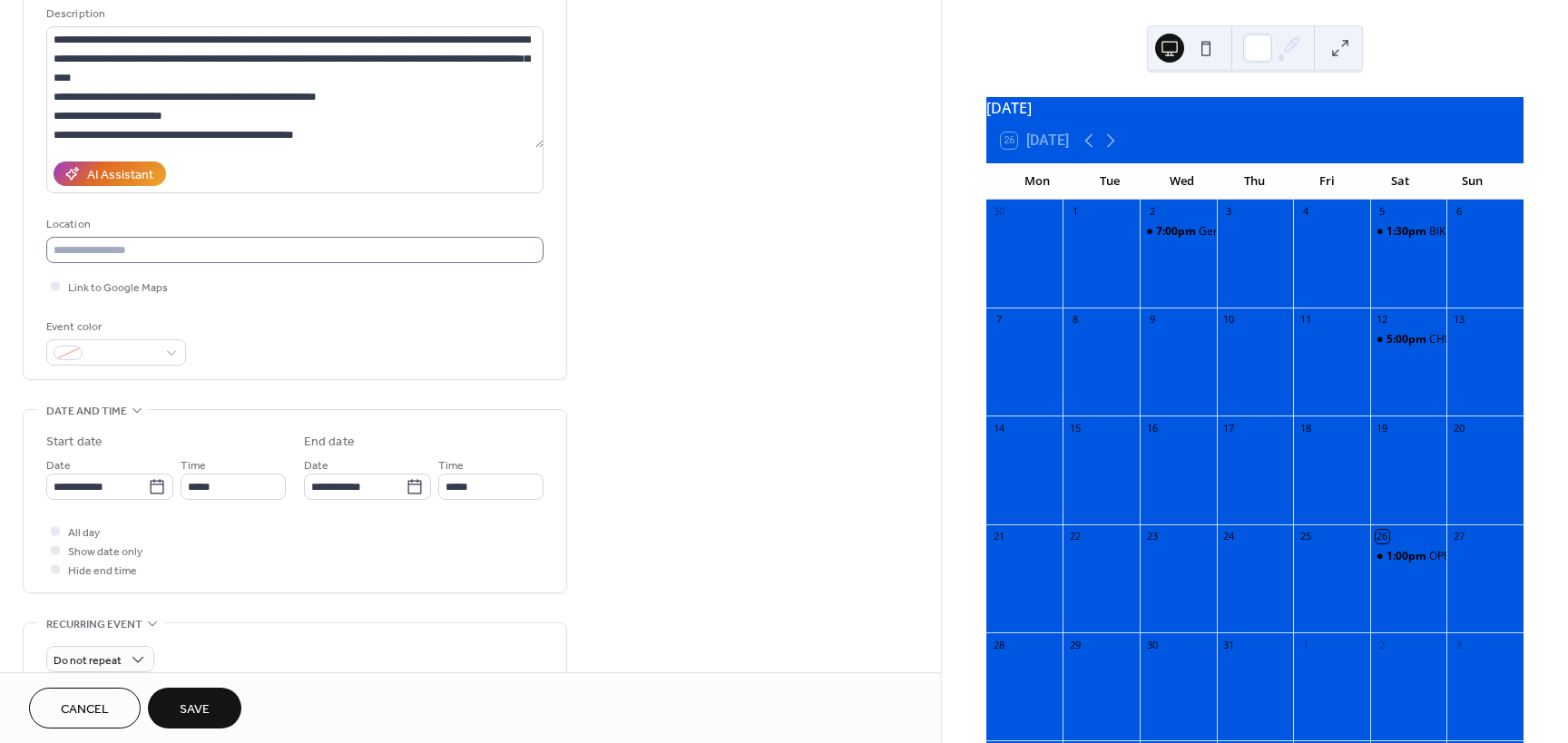 type on "**********" 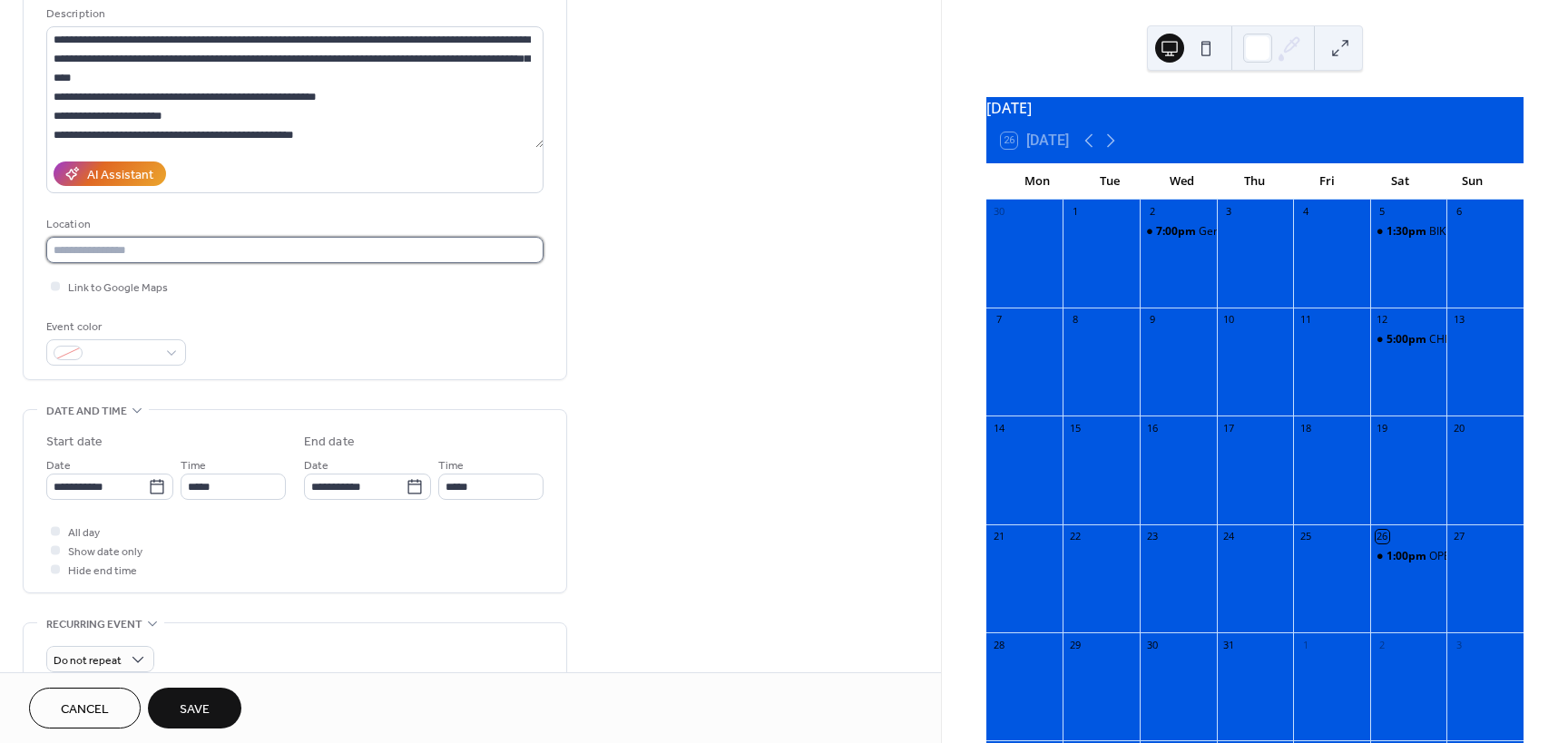 click at bounding box center (295, 249) 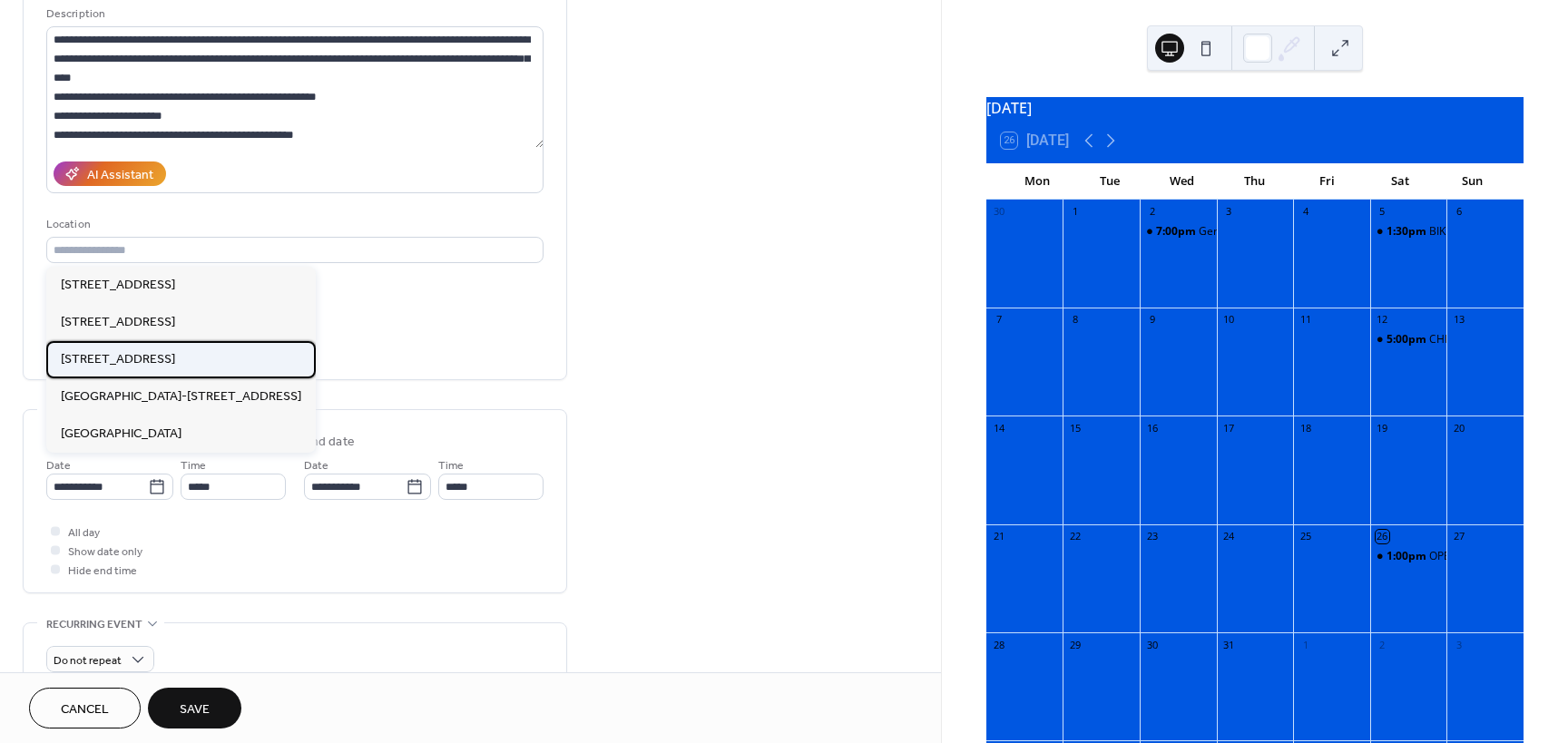 click on "[STREET_ADDRESS]" at bounding box center [118, 359] 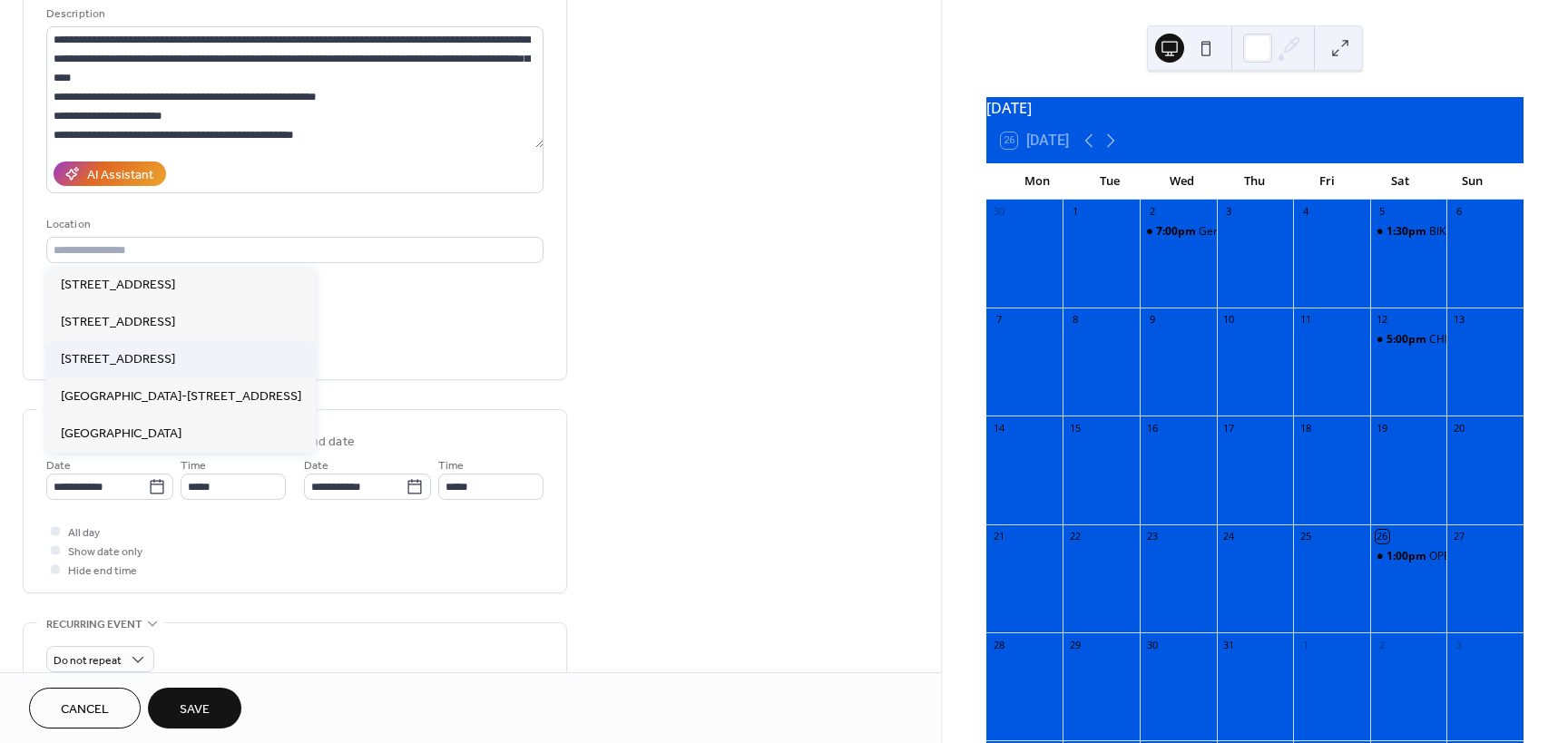 type on "**********" 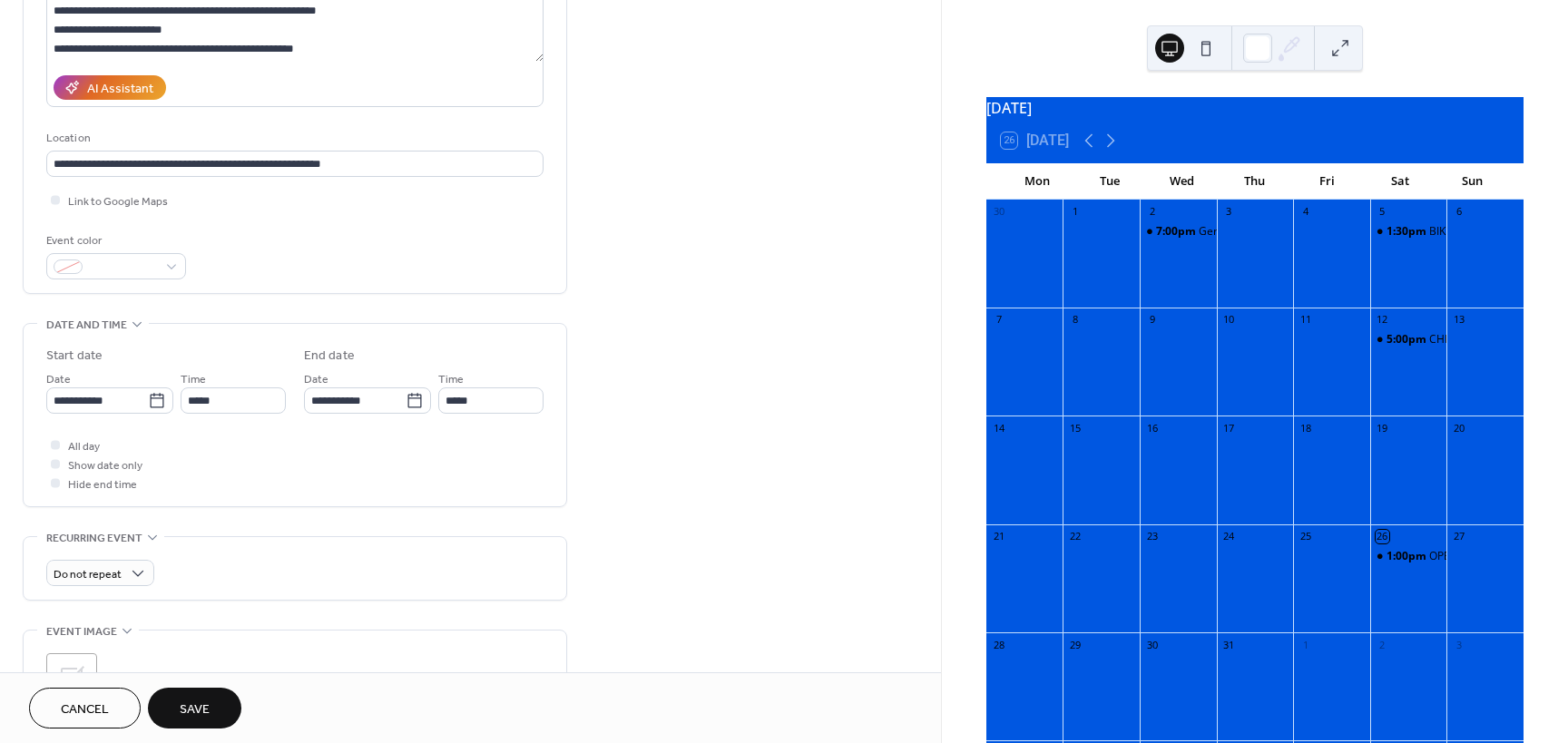 scroll, scrollTop: 272, scrollLeft: 0, axis: vertical 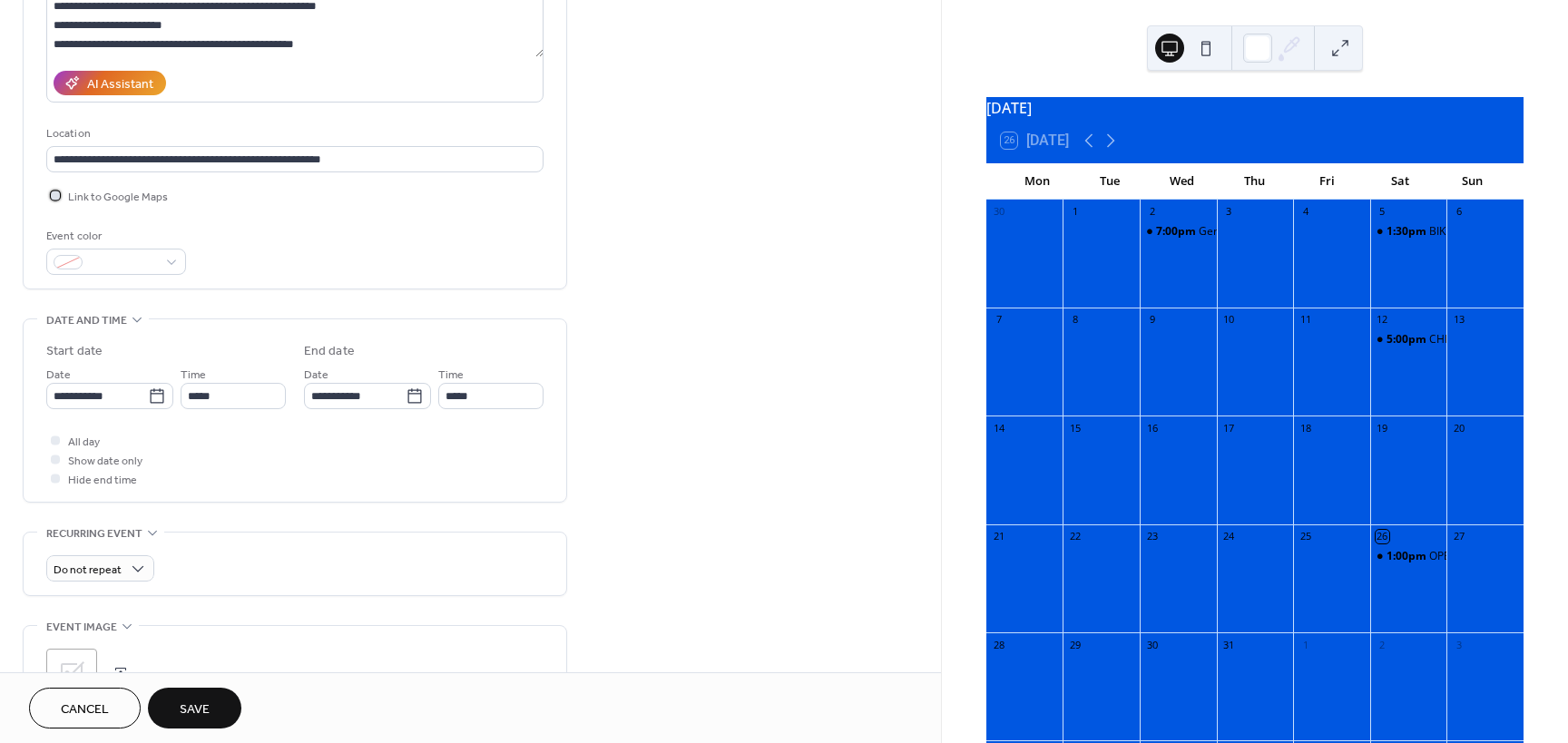 click at bounding box center [55, 195] 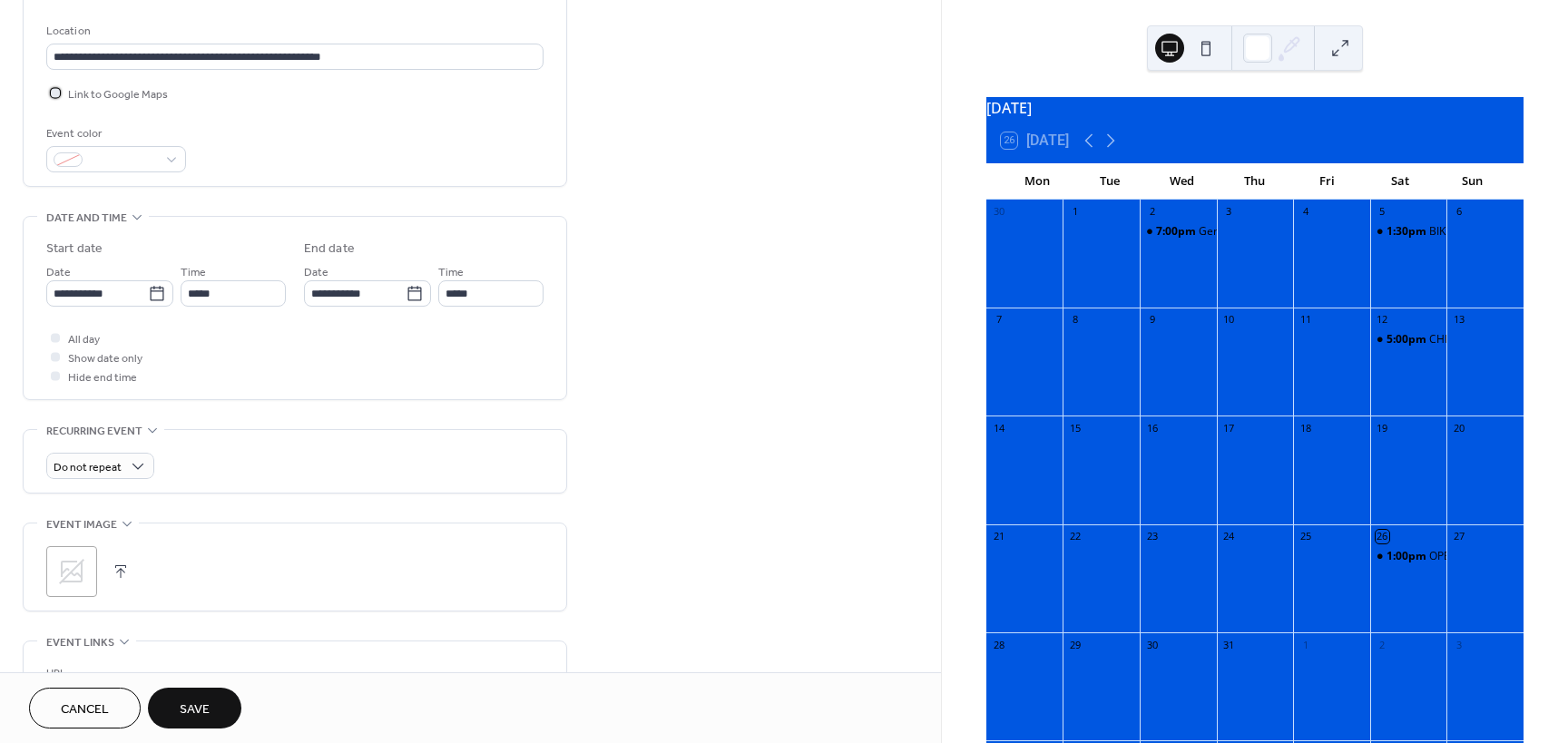 scroll, scrollTop: 454, scrollLeft: 0, axis: vertical 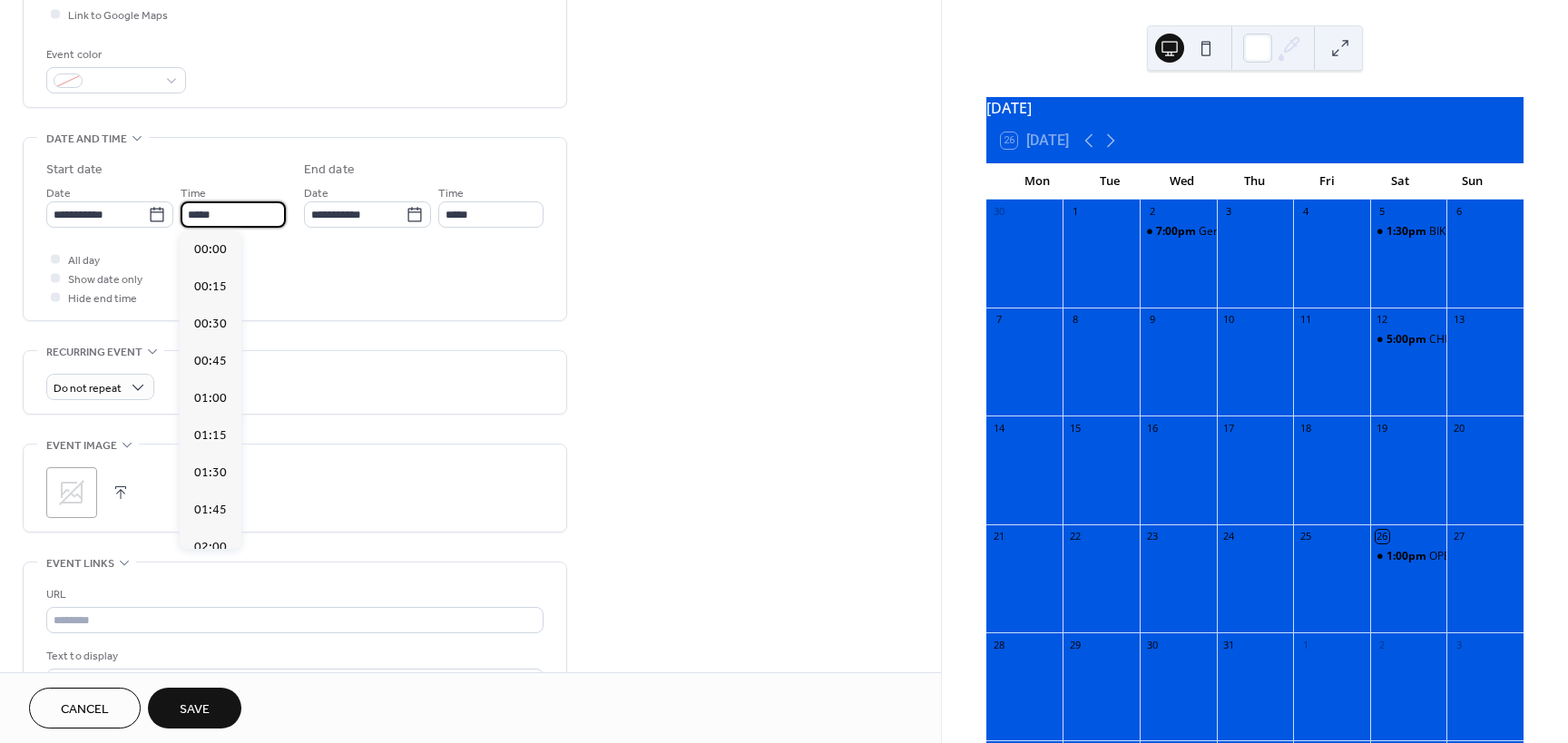 click on "*****" at bounding box center [233, 214] 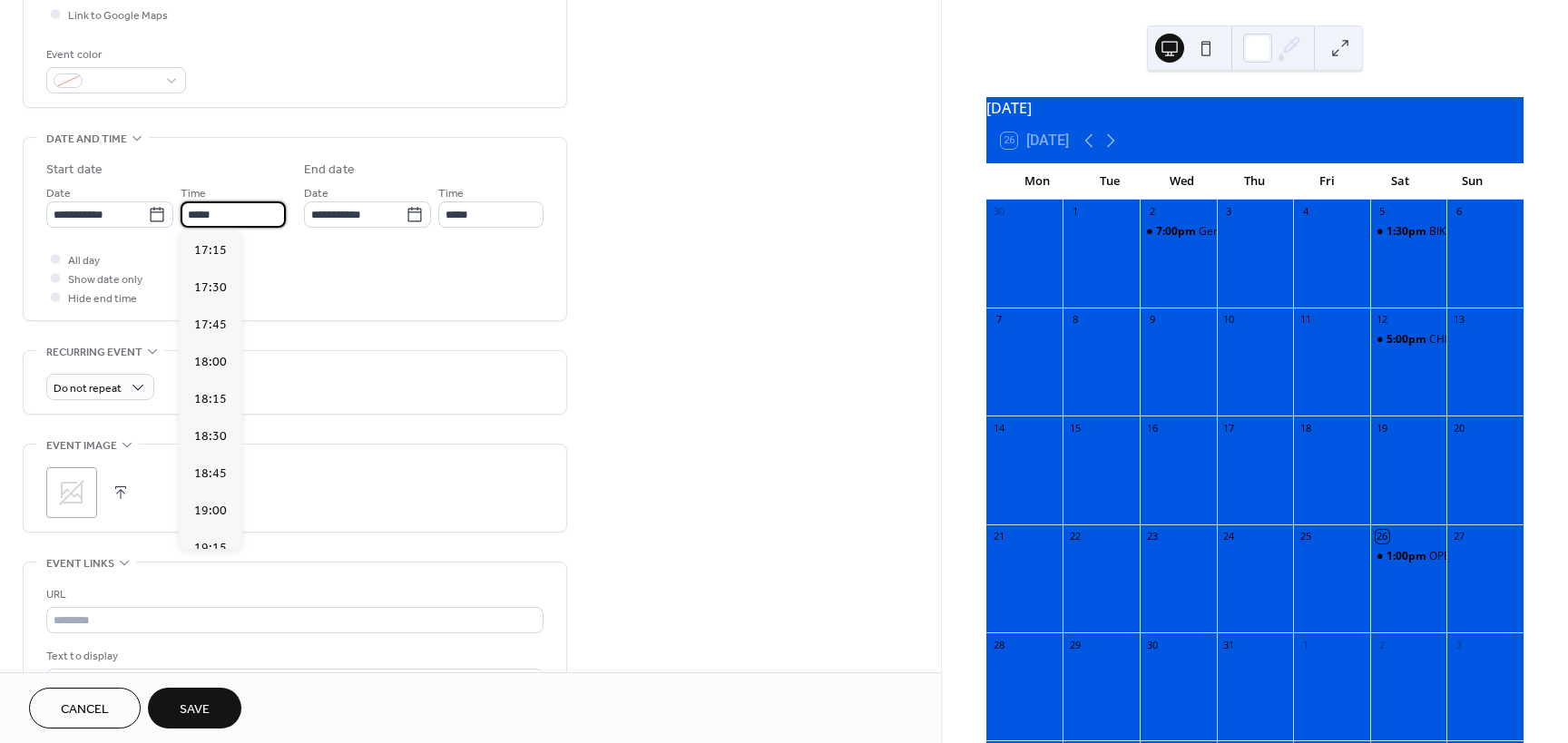 scroll, scrollTop: 2602, scrollLeft: 0, axis: vertical 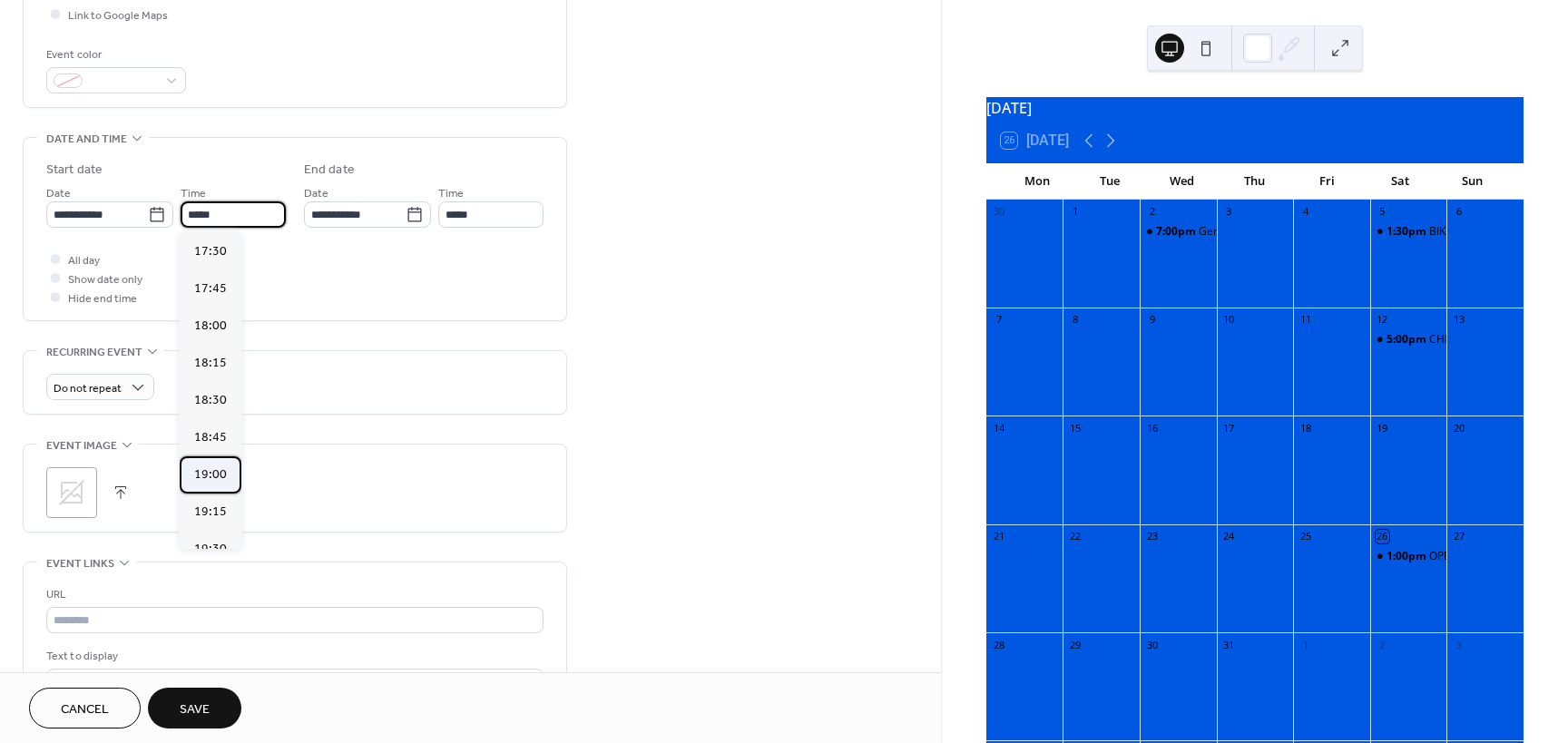 click on "19:00" at bounding box center [211, 474] 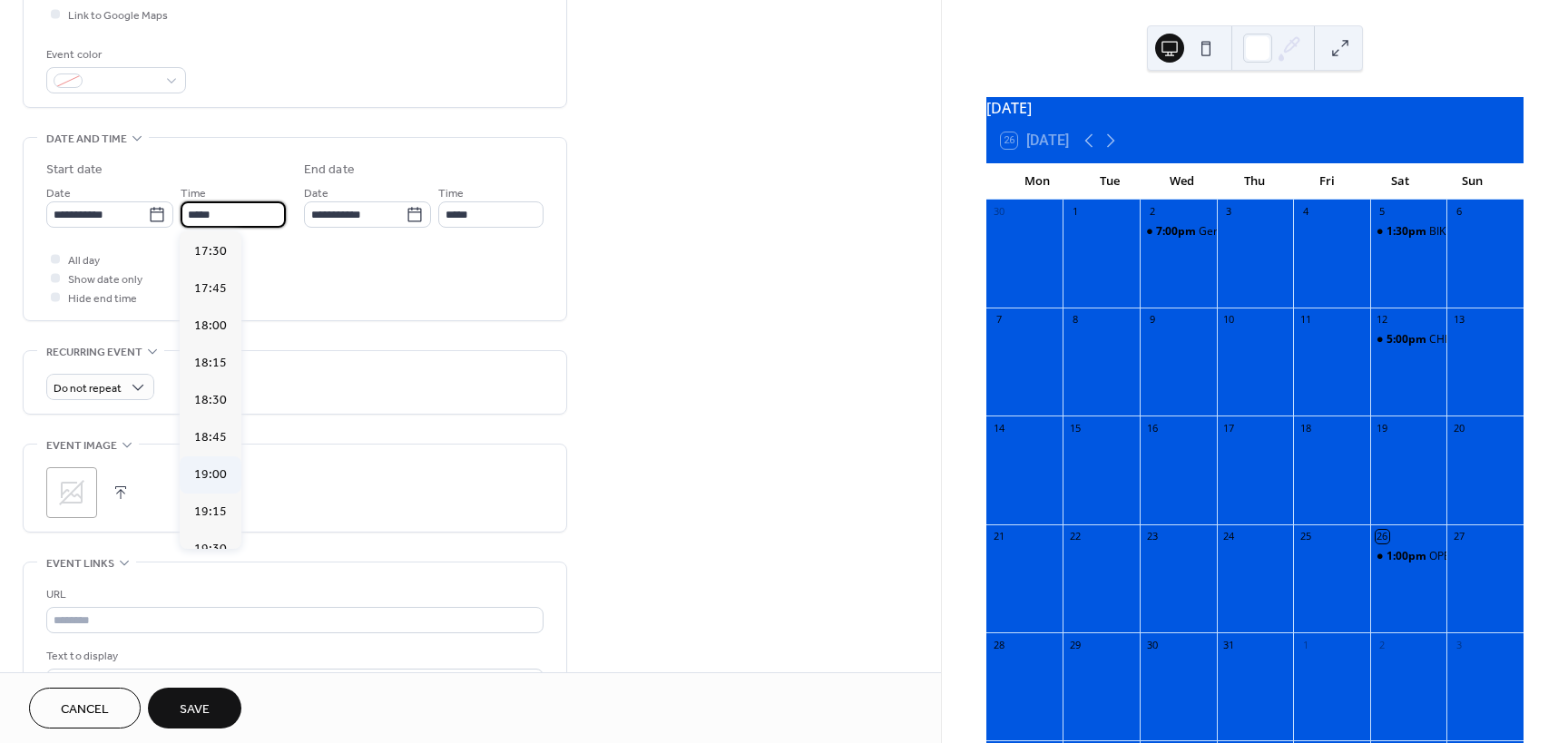 type on "*****" 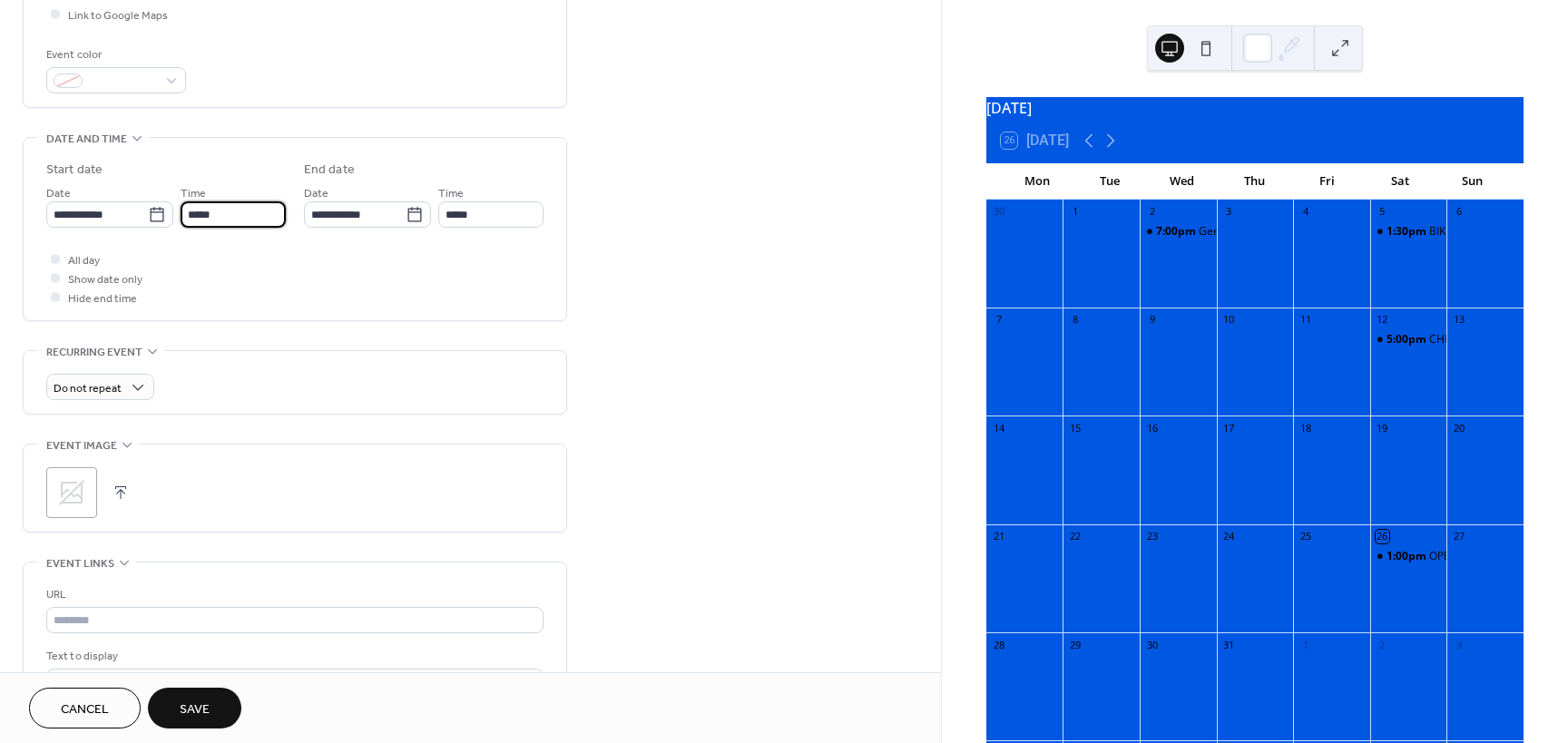 click on "*****" at bounding box center (233, 214) 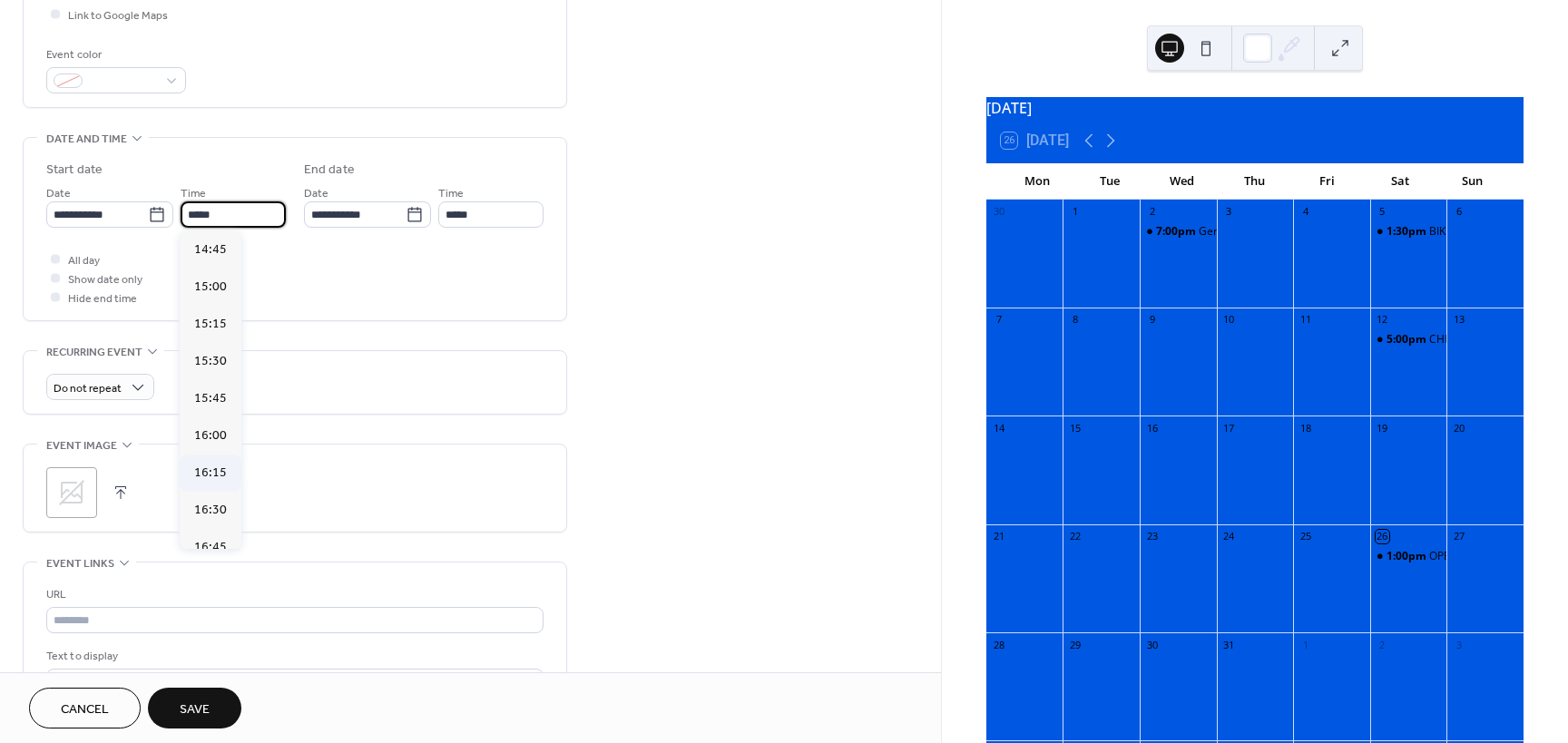 scroll, scrollTop: 2192, scrollLeft: 0, axis: vertical 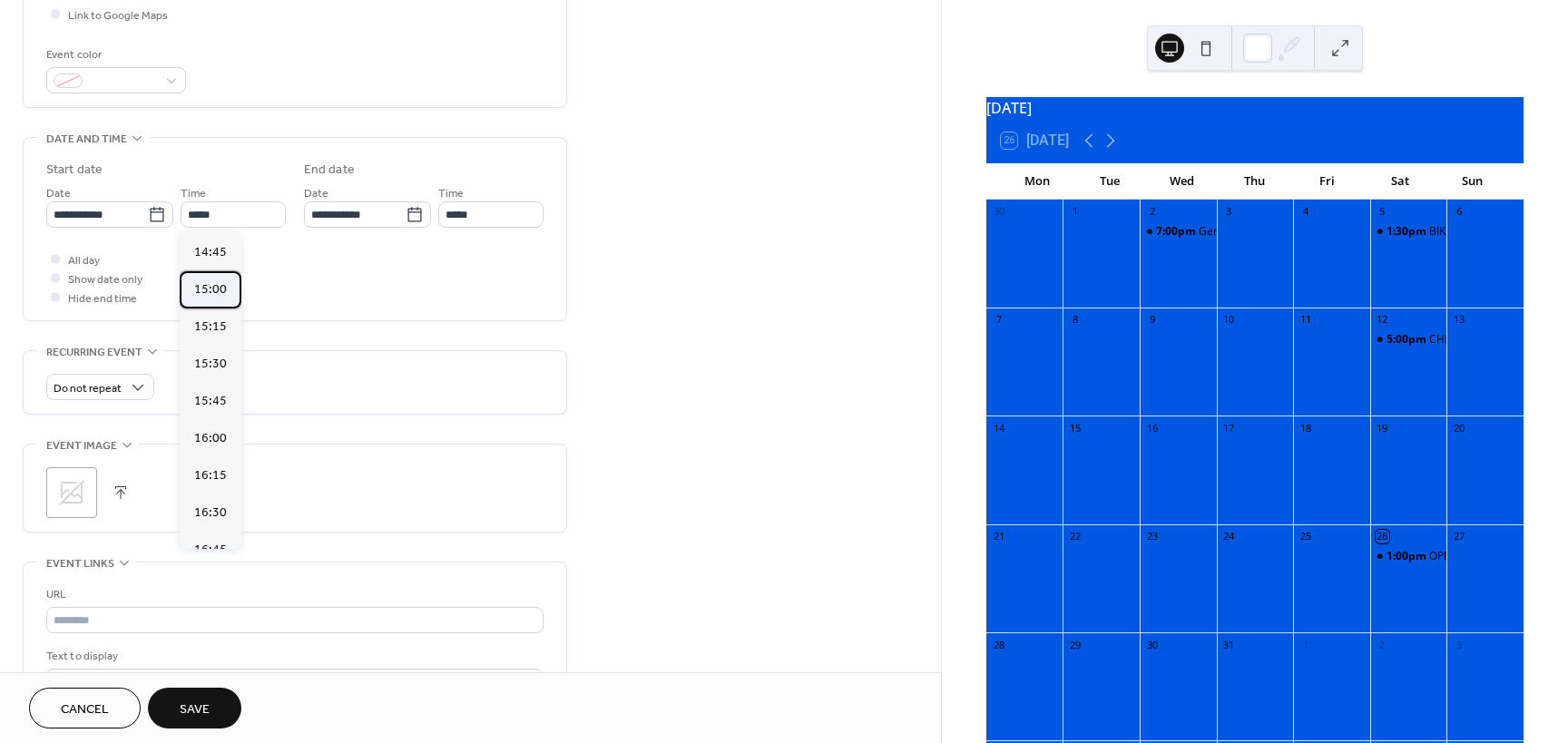 click on "15:00" at bounding box center (211, 289) 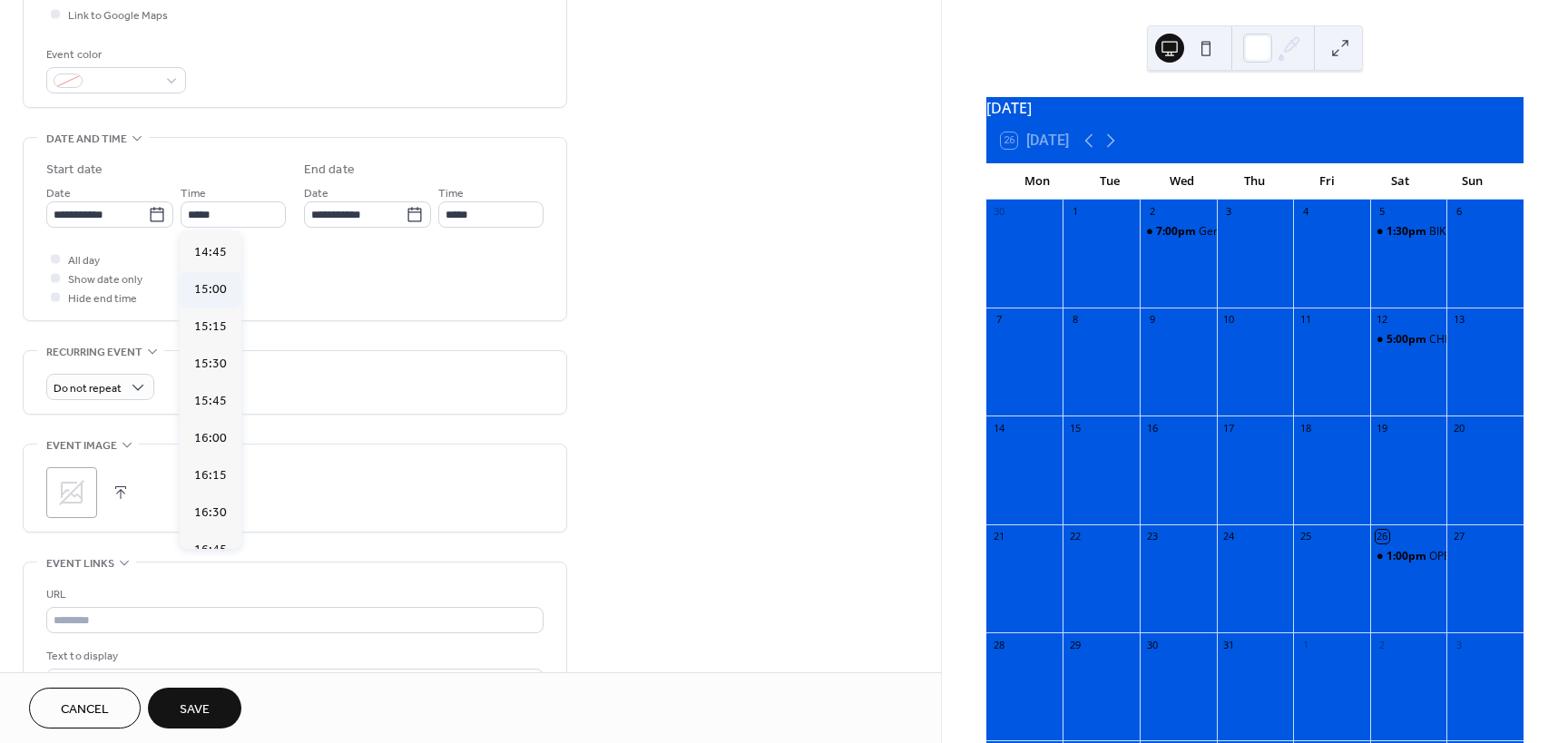 type on "*****" 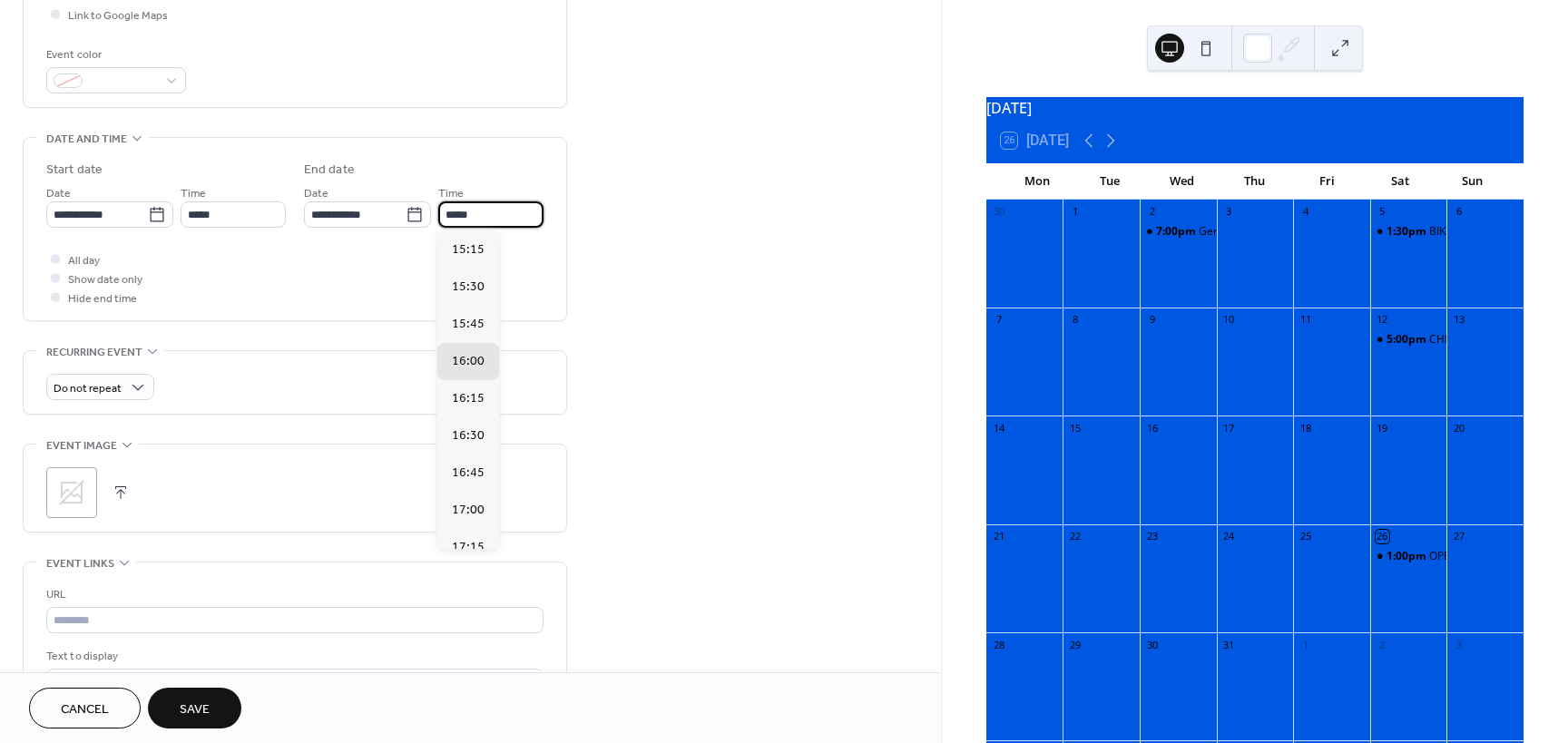click on "*****" at bounding box center [491, 214] 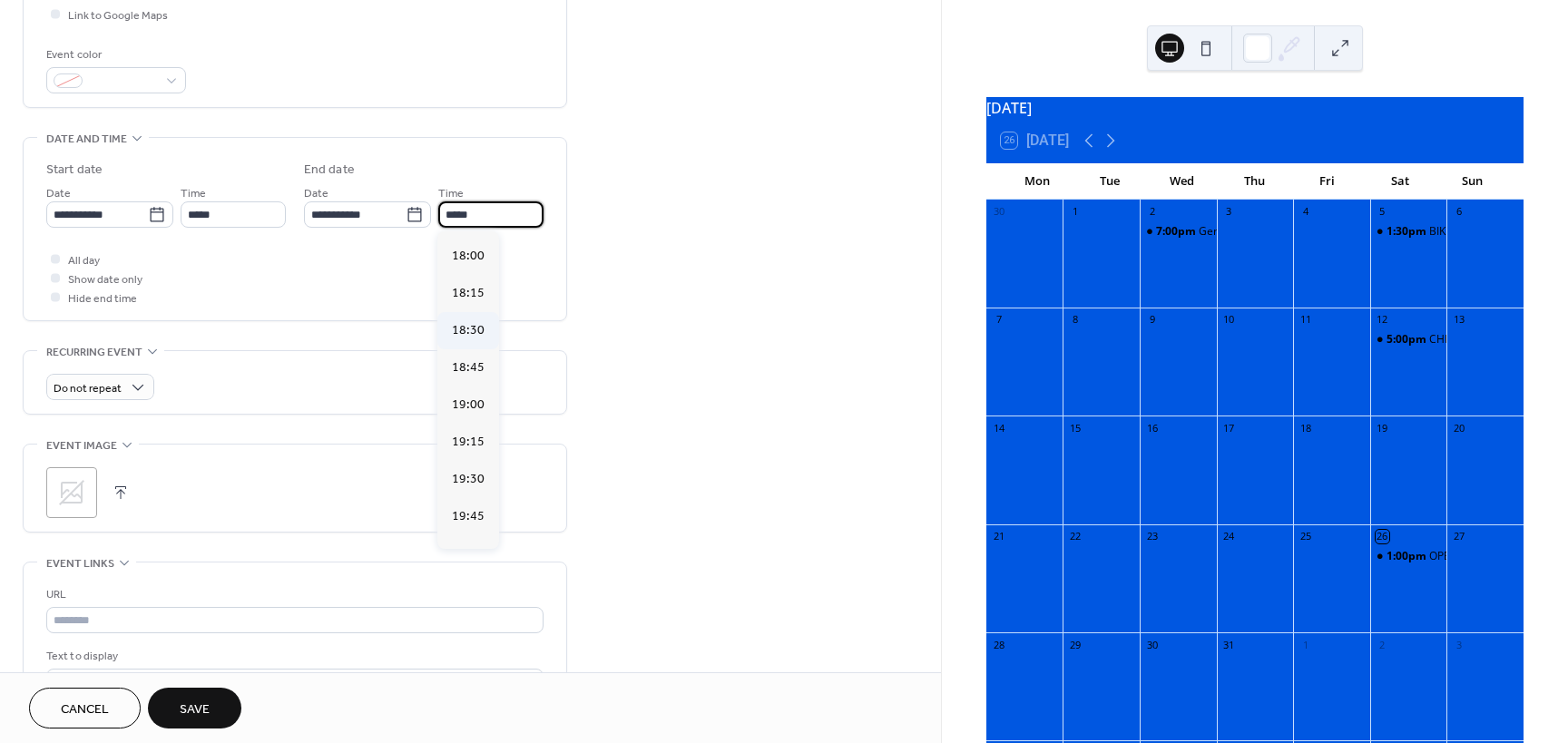scroll, scrollTop: 454, scrollLeft: 0, axis: vertical 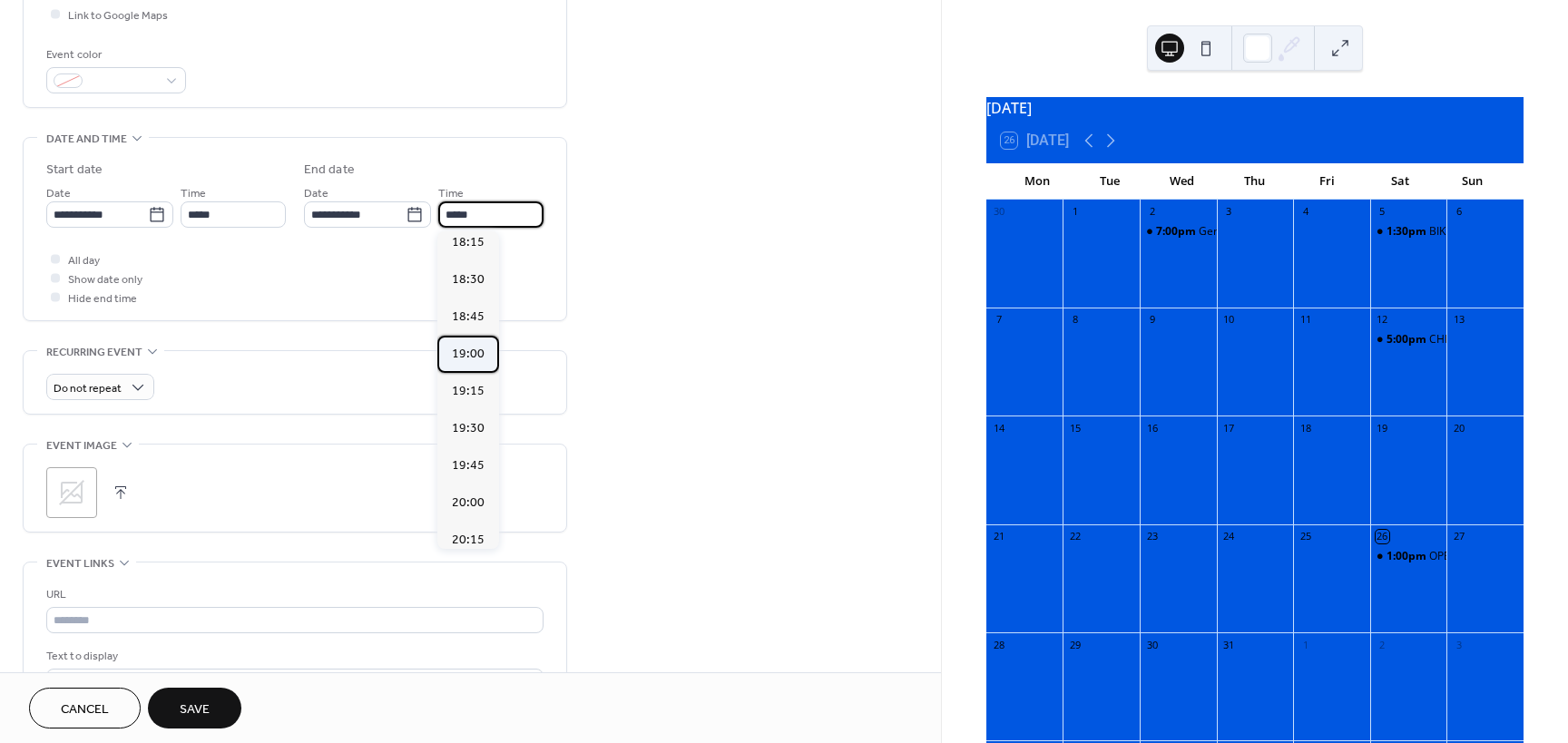click on "19:00" at bounding box center [468, 354] 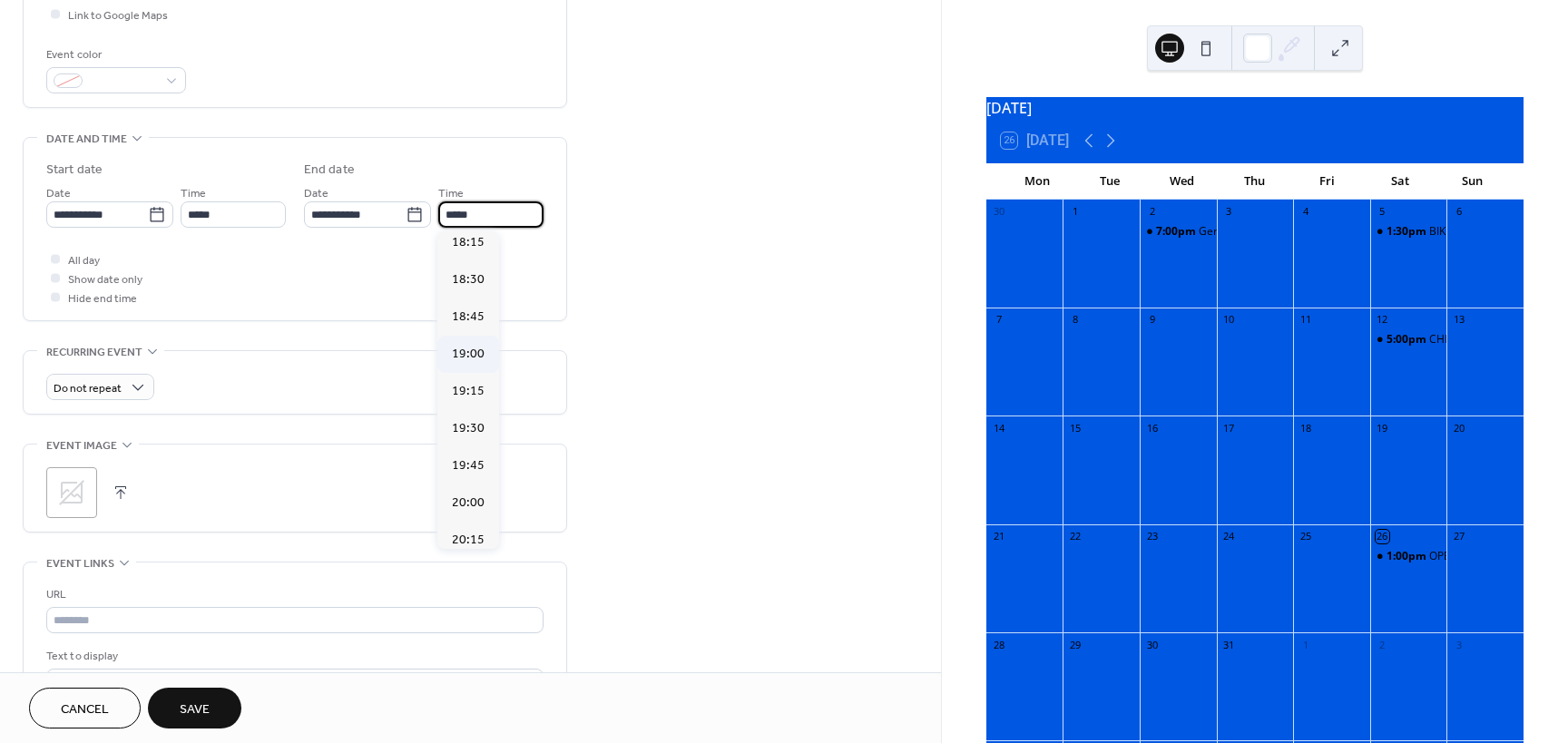 type on "*****" 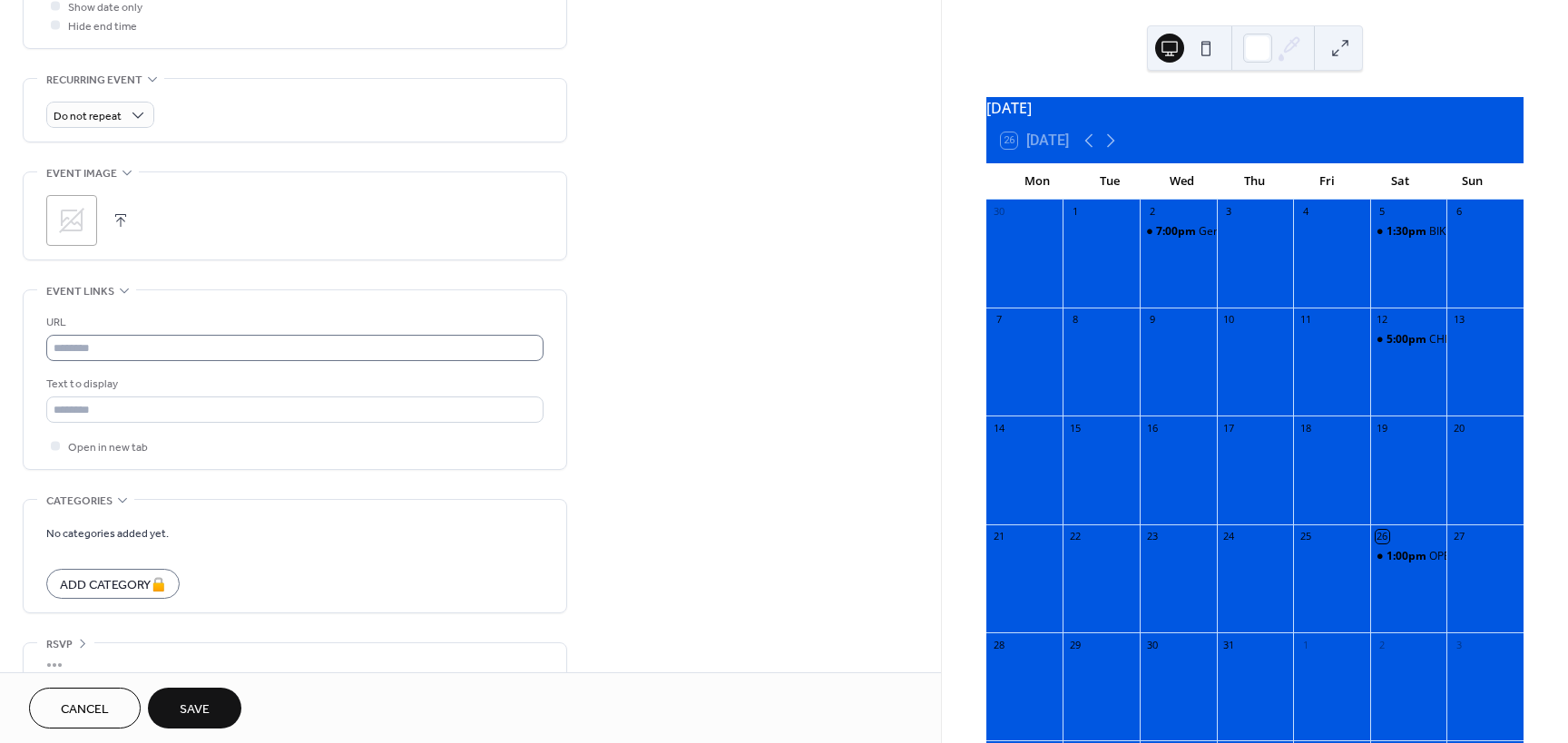 scroll, scrollTop: 752, scrollLeft: 0, axis: vertical 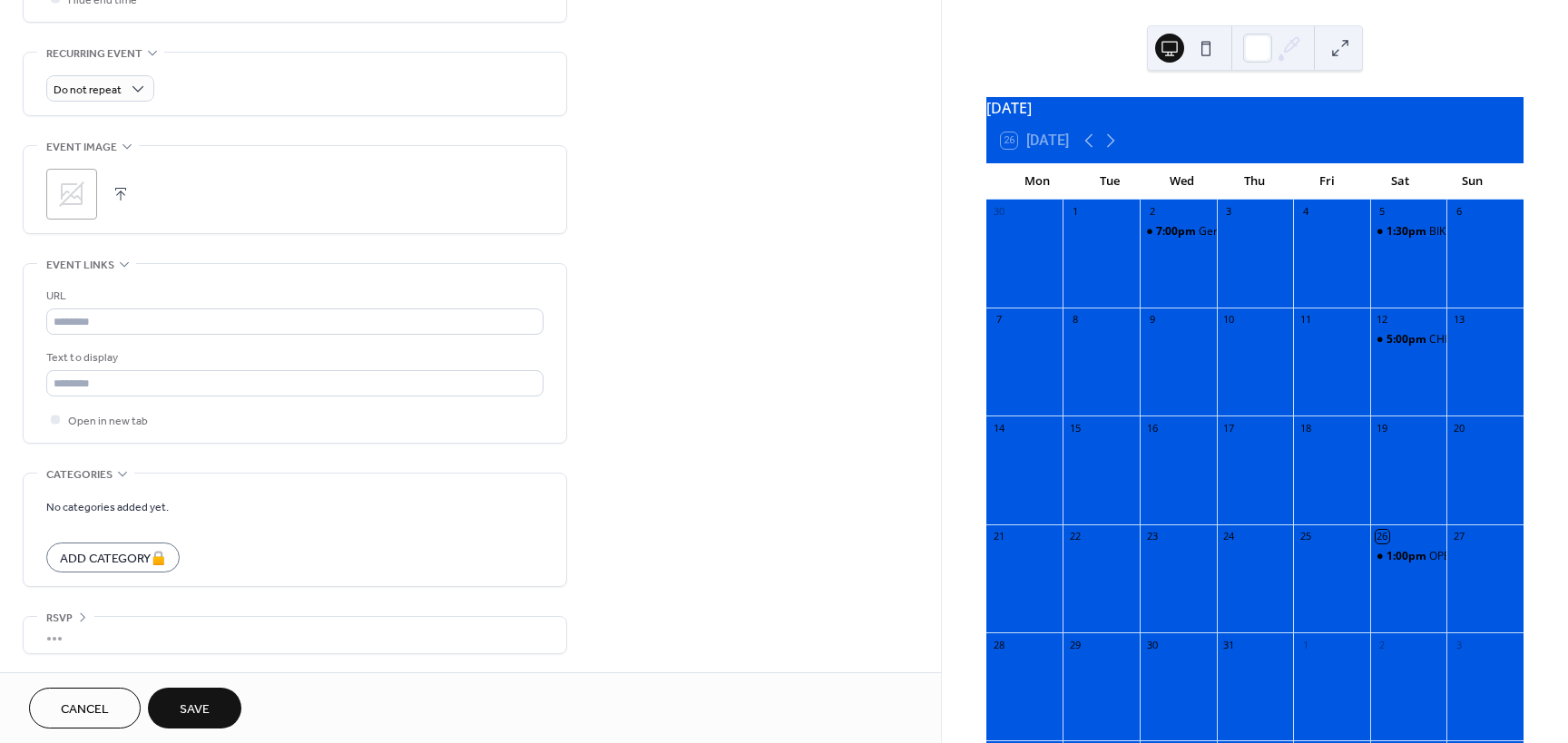 click on "Save" at bounding box center [194, 709] 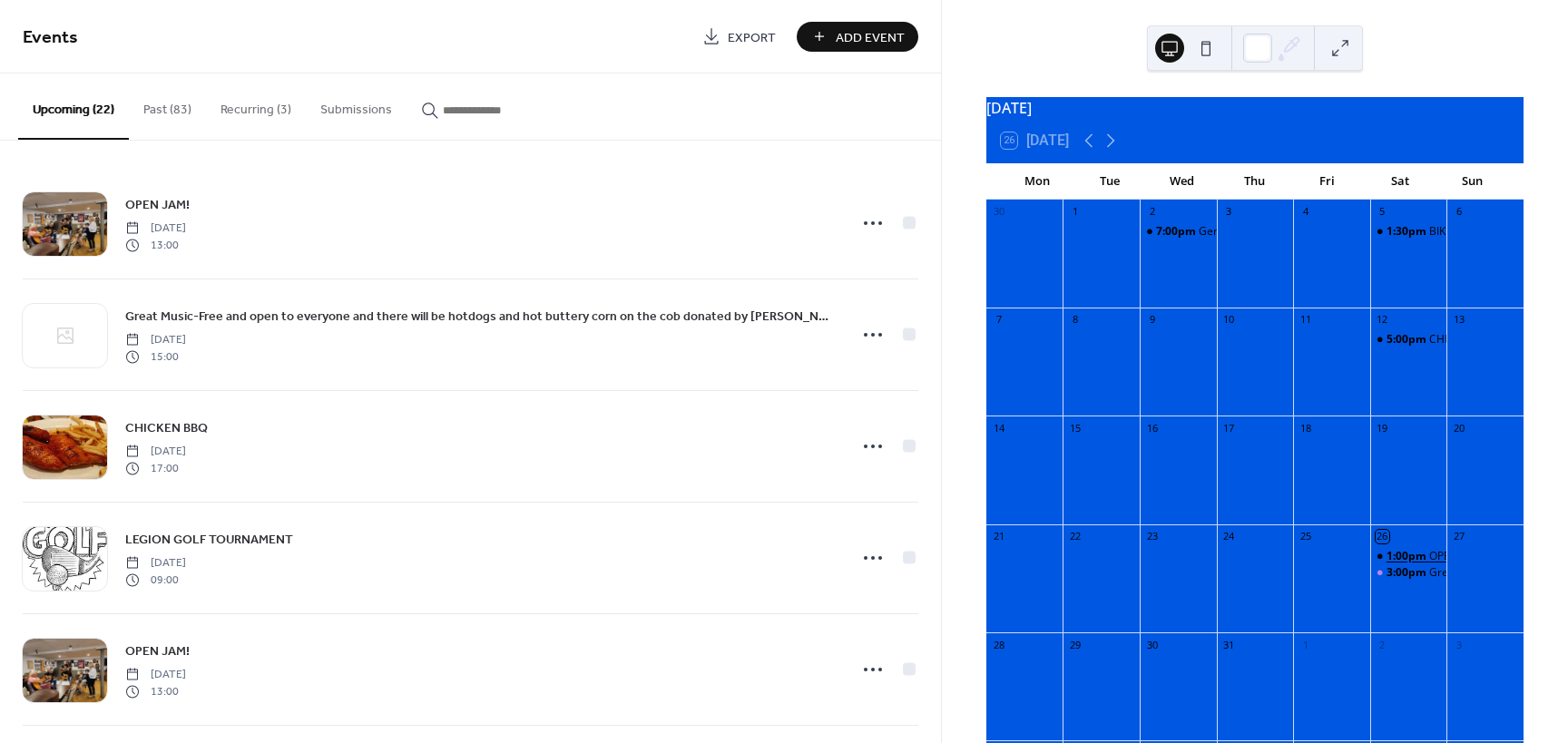 click on "1:00pm" at bounding box center [1407, 556] 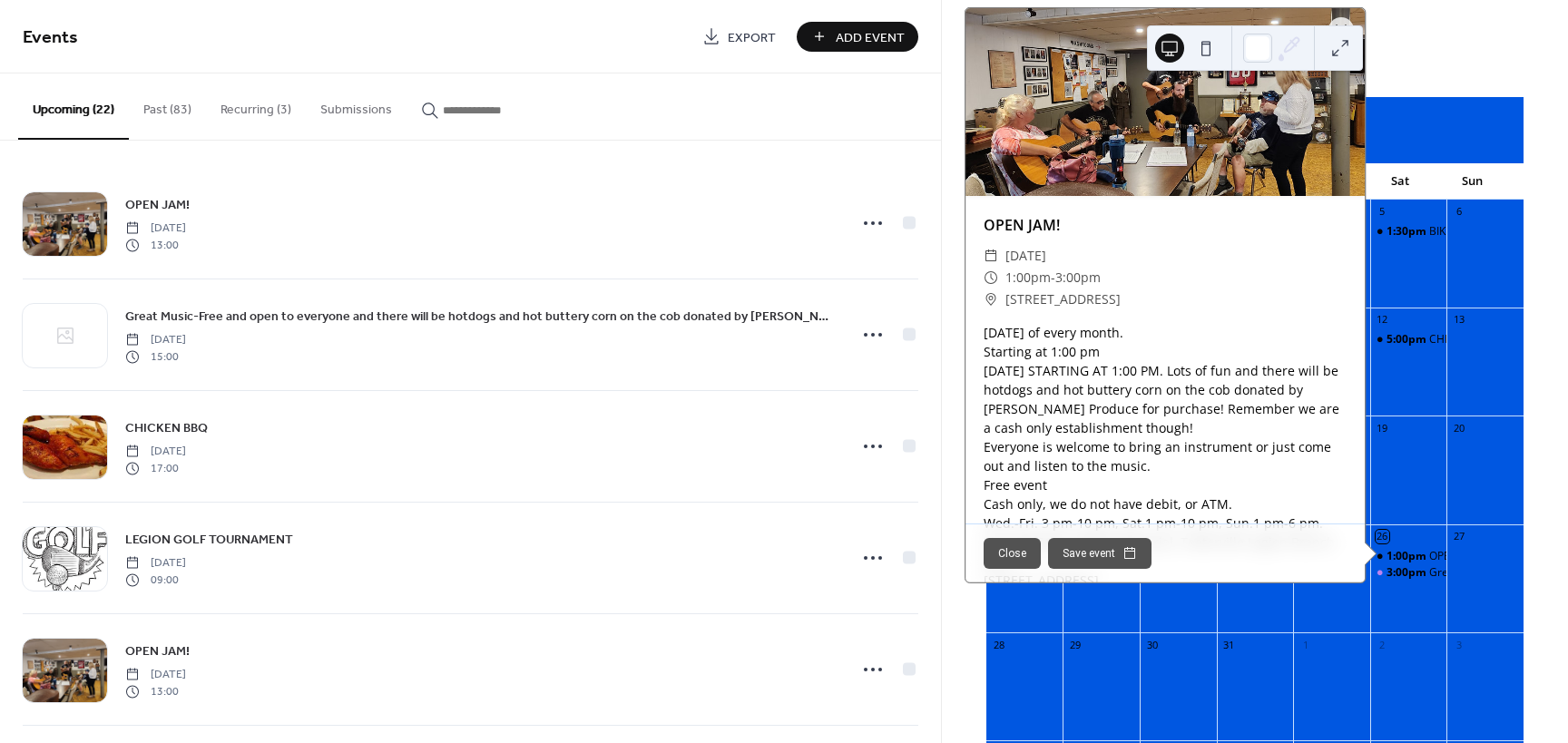 scroll, scrollTop: 0, scrollLeft: 0, axis: both 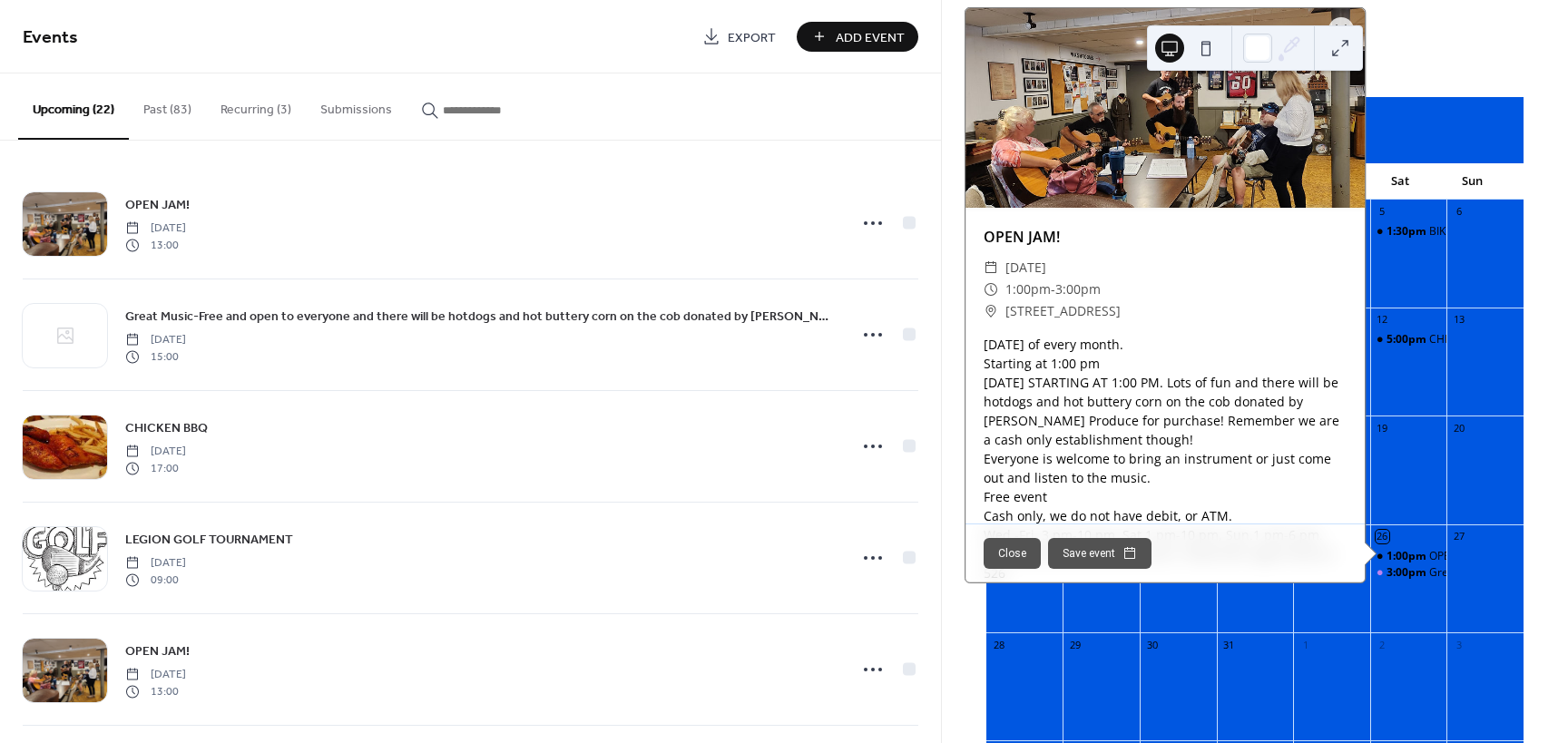 click on "[DATE] 26 [DATE] Mon Tue Wed Thu Fri Sat Sun 30 1 2 7:00pm General Meeting for members 3 4 5 1:30pm BIKER POKER RUN 6 7 8 9 10 11 12 5:00pm CHICKEN BBQ-SOLD OUT!! 13 14 15 16 17 18 19 20 21 22 23 24 25 26 1:00pm OPEN JAM! 3:00pm Great Music-Free and open to everyone and there will be hotdogs and hot buttery corn on the cob donated by [PERSON_NAME] Produce for purchase! 27 28 29 30 31 1 2 3 4 5 6 7:00pm General Meeting for members 7 8 9 5:00pm CHICKEN BBQ 10 OPEN JAM! ​ [DATE] ​ 1:00pm - 3:00pm ​ [STREET_ADDRESS] [DATE] of every month. Starting at 1:00 pm [DATE] STARTING AT 1:00 PM. Lots of fun and there will be hotdogs and hot buttery corn on the cob donated by [PERSON_NAME] Produce for purchase! Remember we are a cash only establishment though! Everyone is welcome to bring an instrument or just come out and listen to the music. Free event Cash only, we do not have debit, or ATM. Wed.-Fri. 3 pm-10 pm, Sat.1 pm-10 pm, Sun.1 pm-6 pm. Close" at bounding box center [1255, 371] 